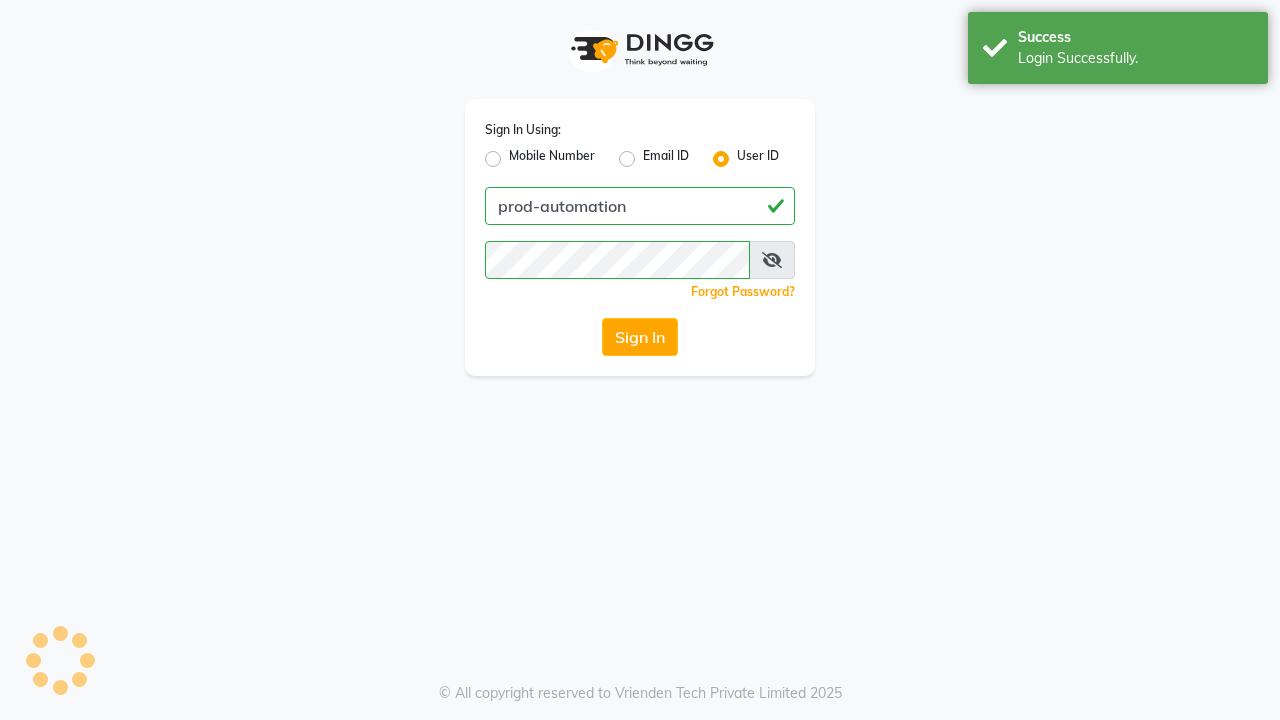 scroll, scrollTop: 0, scrollLeft: 0, axis: both 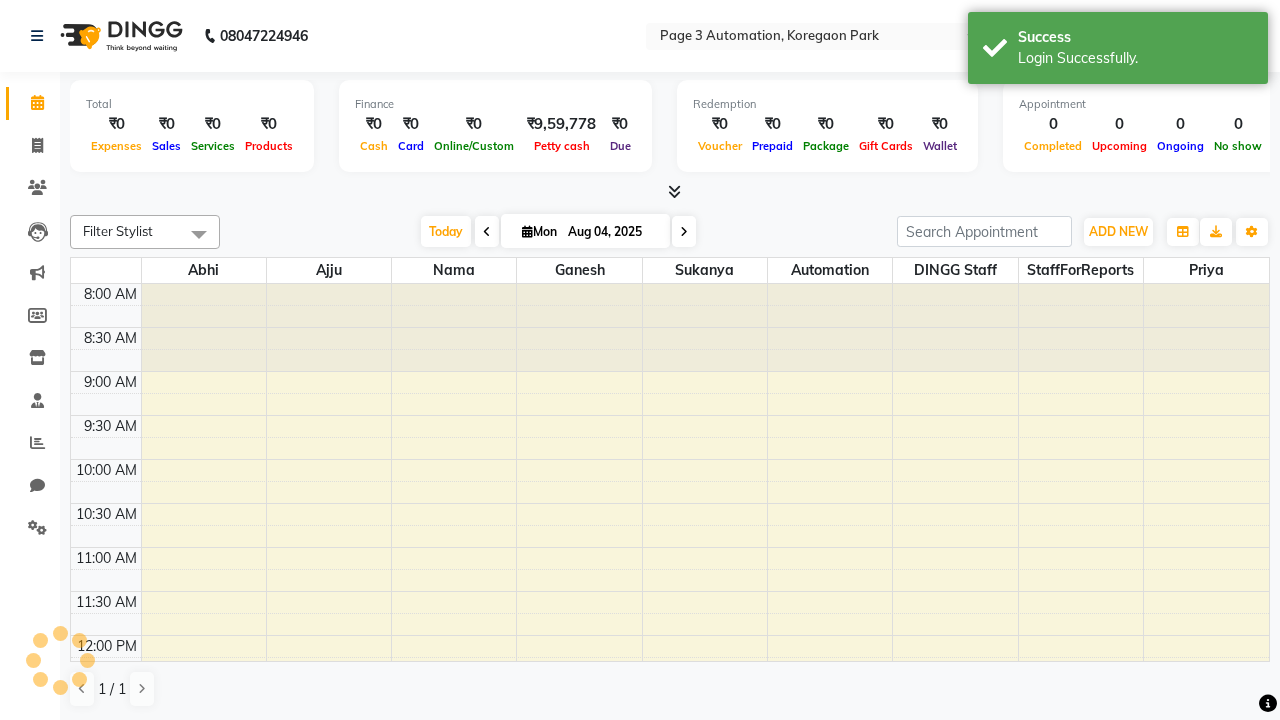 select on "en" 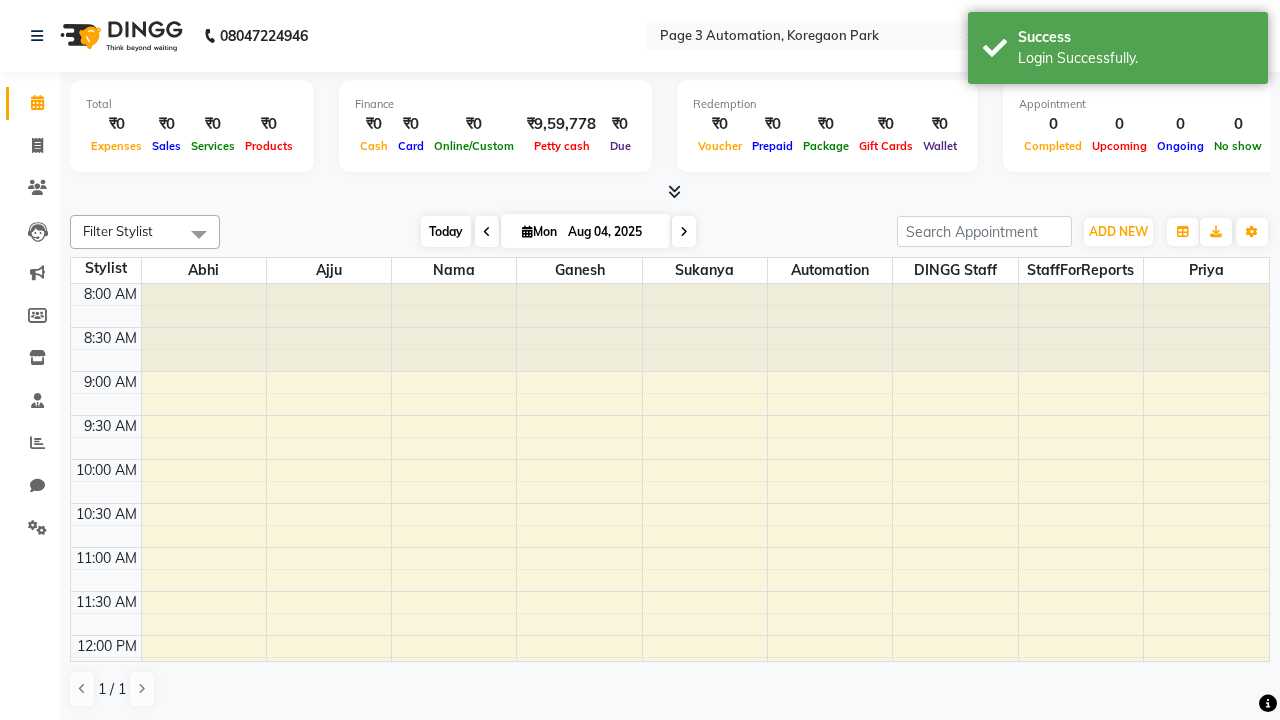 click on "Today" at bounding box center [446, 231] 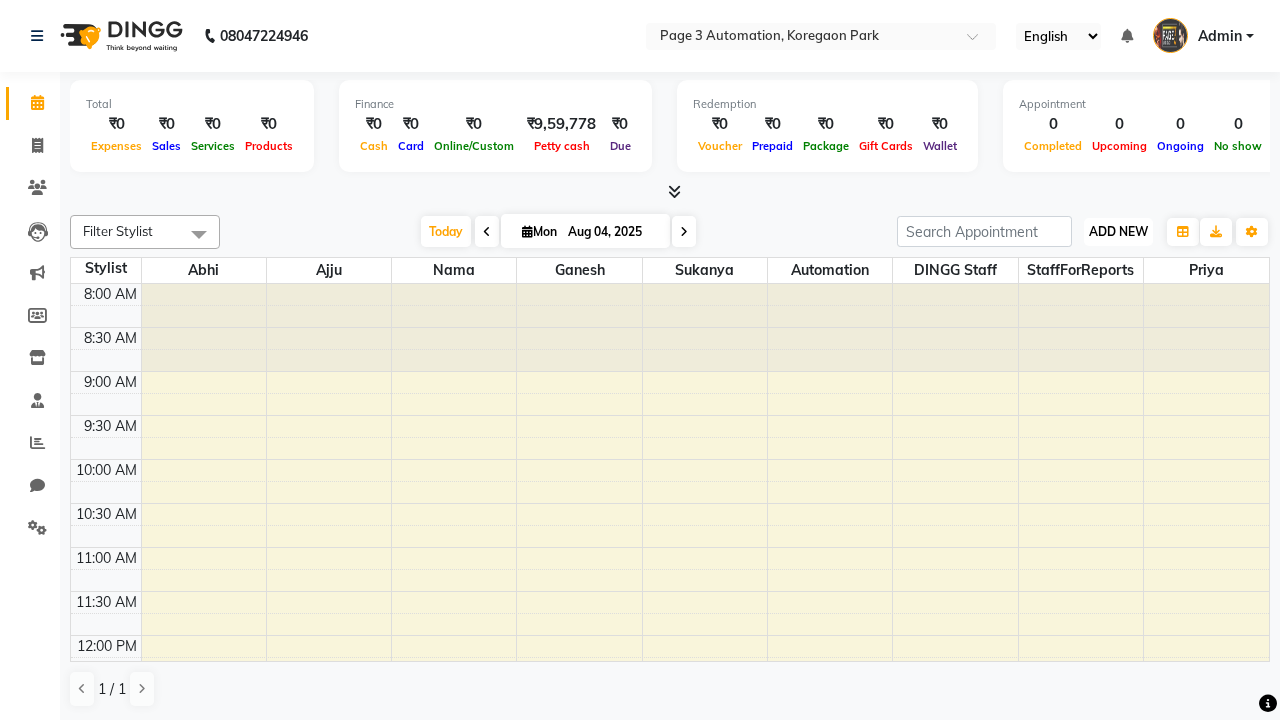 click on "ADD NEW" at bounding box center (1118, 231) 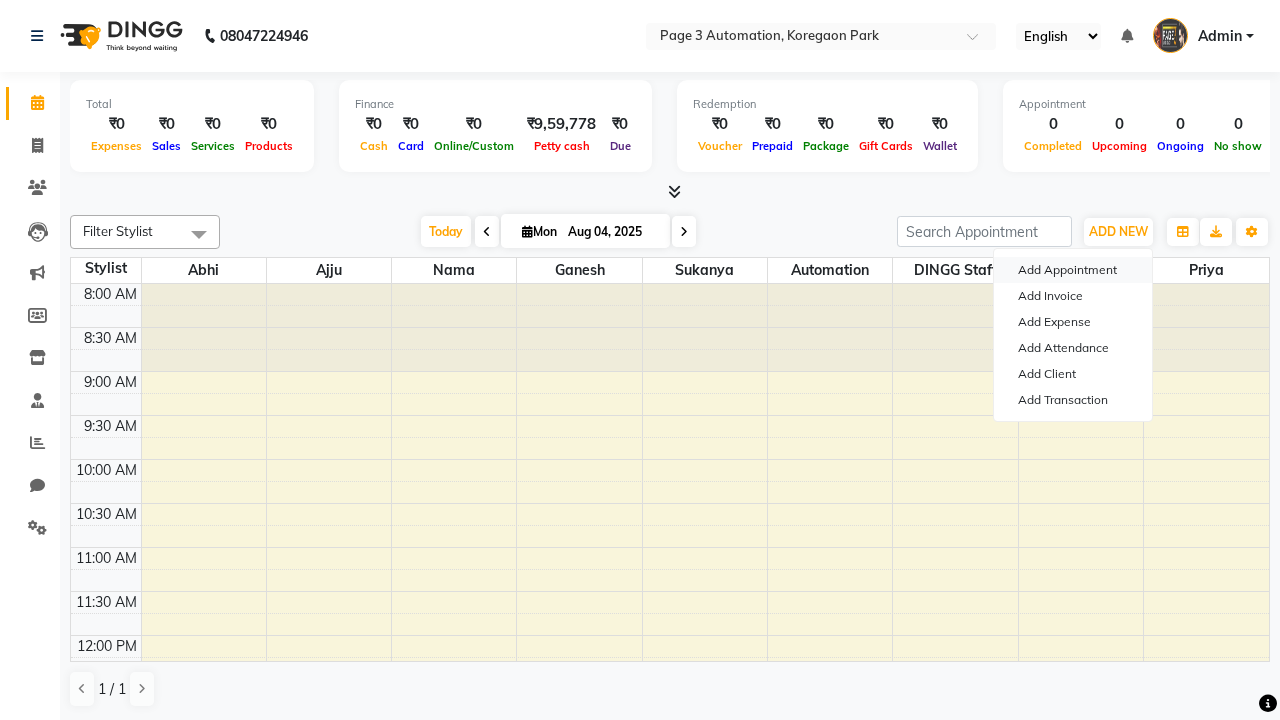 click on "Add Appointment" at bounding box center (1073, 270) 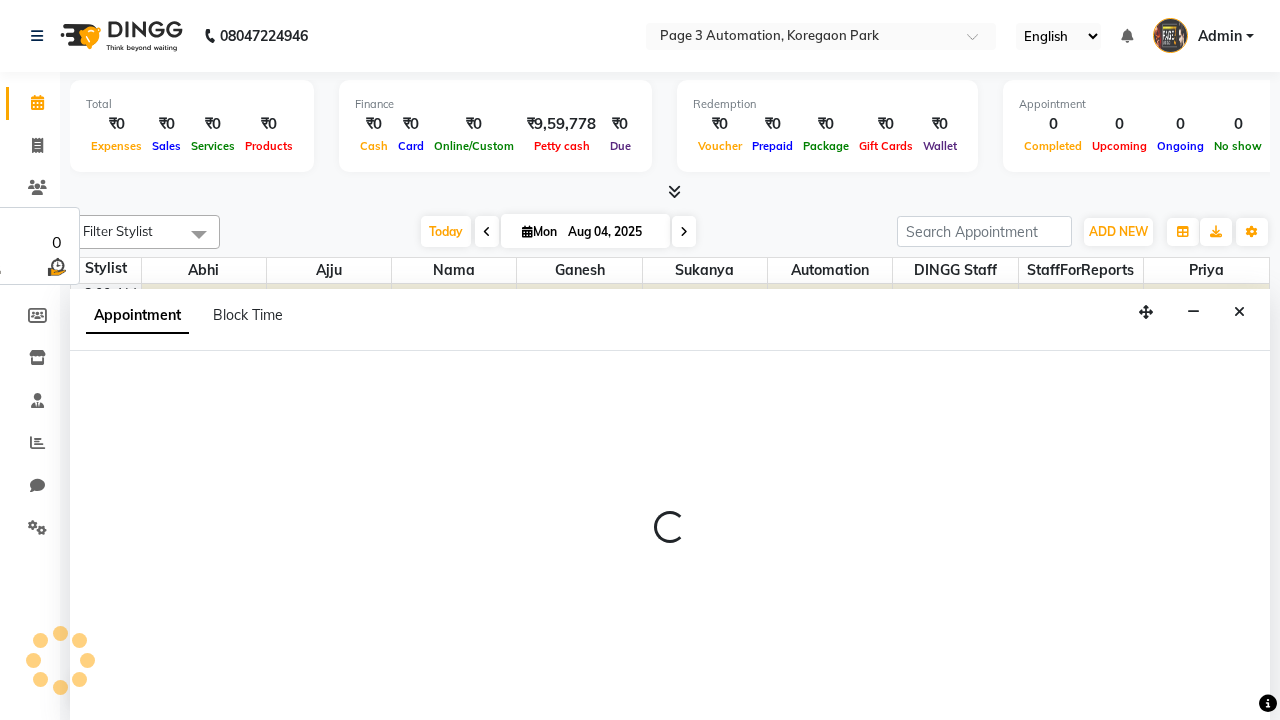 select on "tentative" 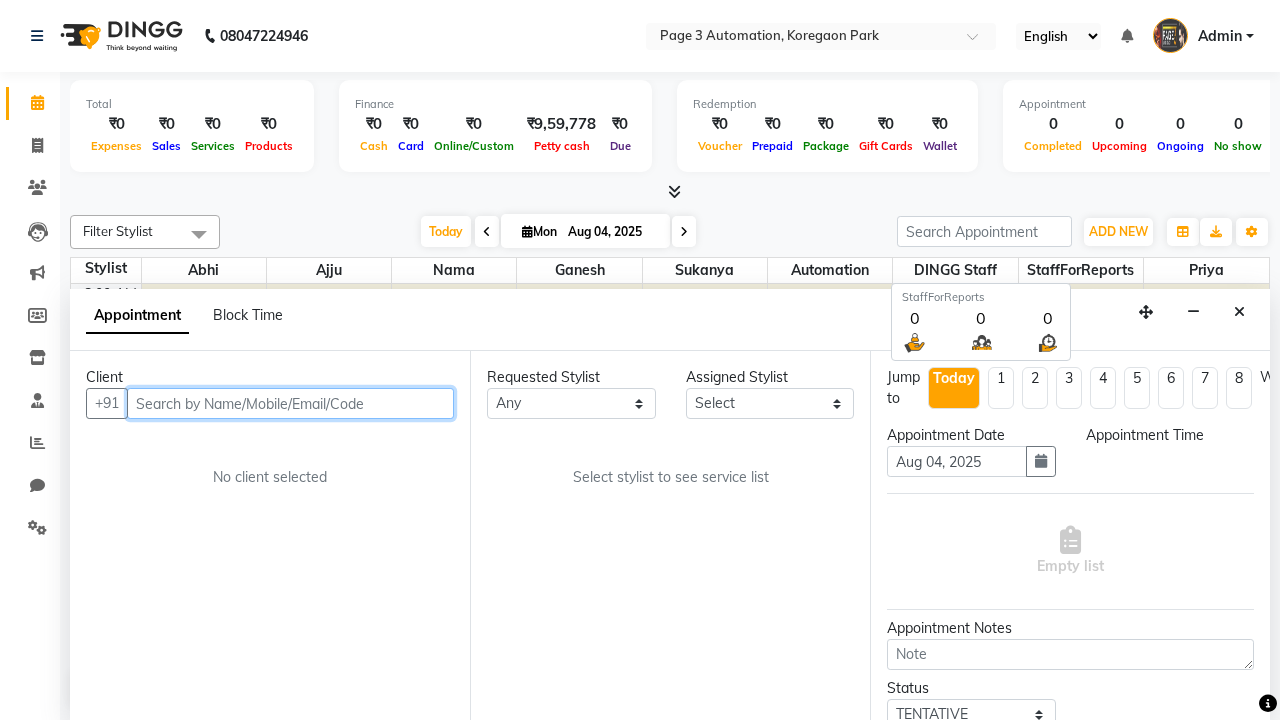 select on "540" 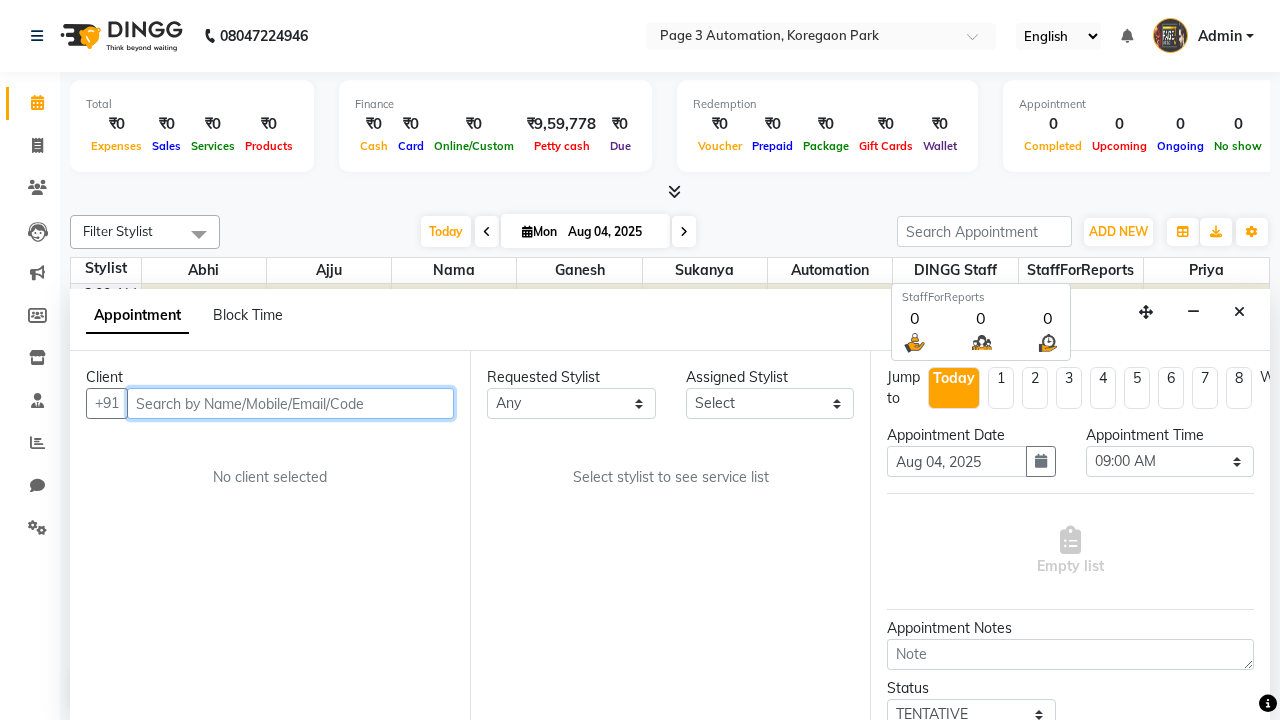 scroll, scrollTop: 1, scrollLeft: 0, axis: vertical 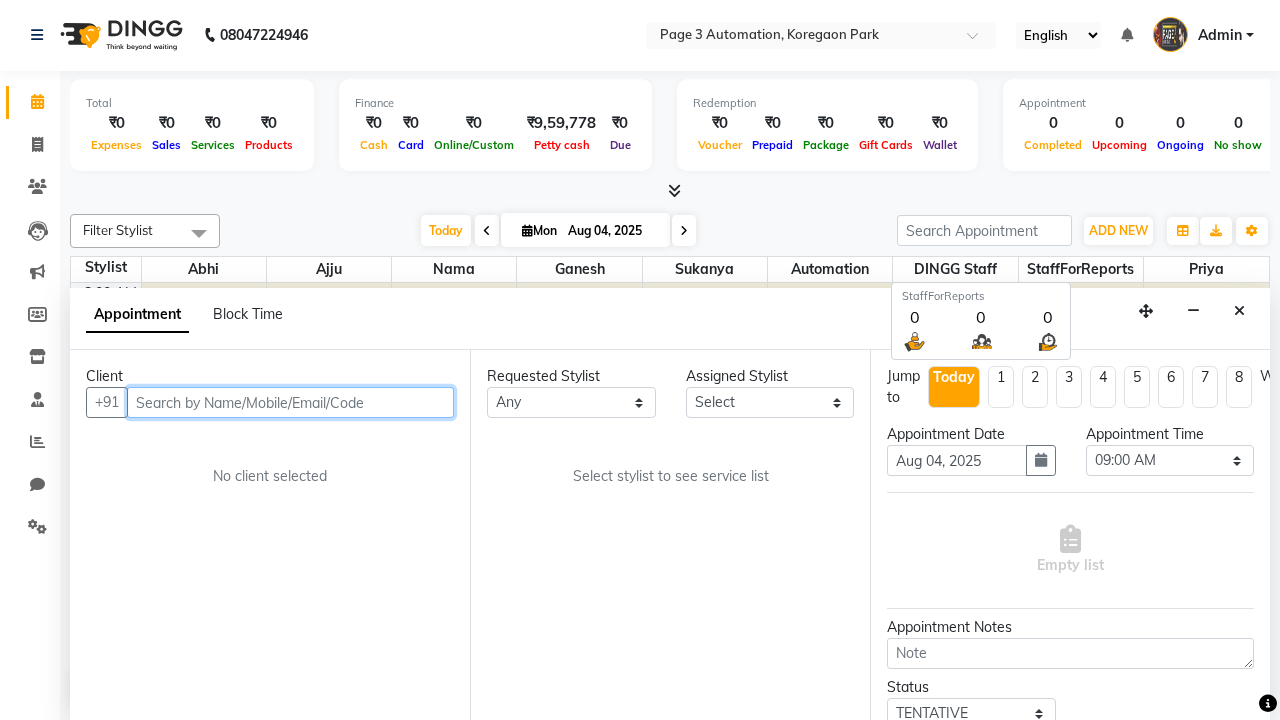 type on "8192346578" 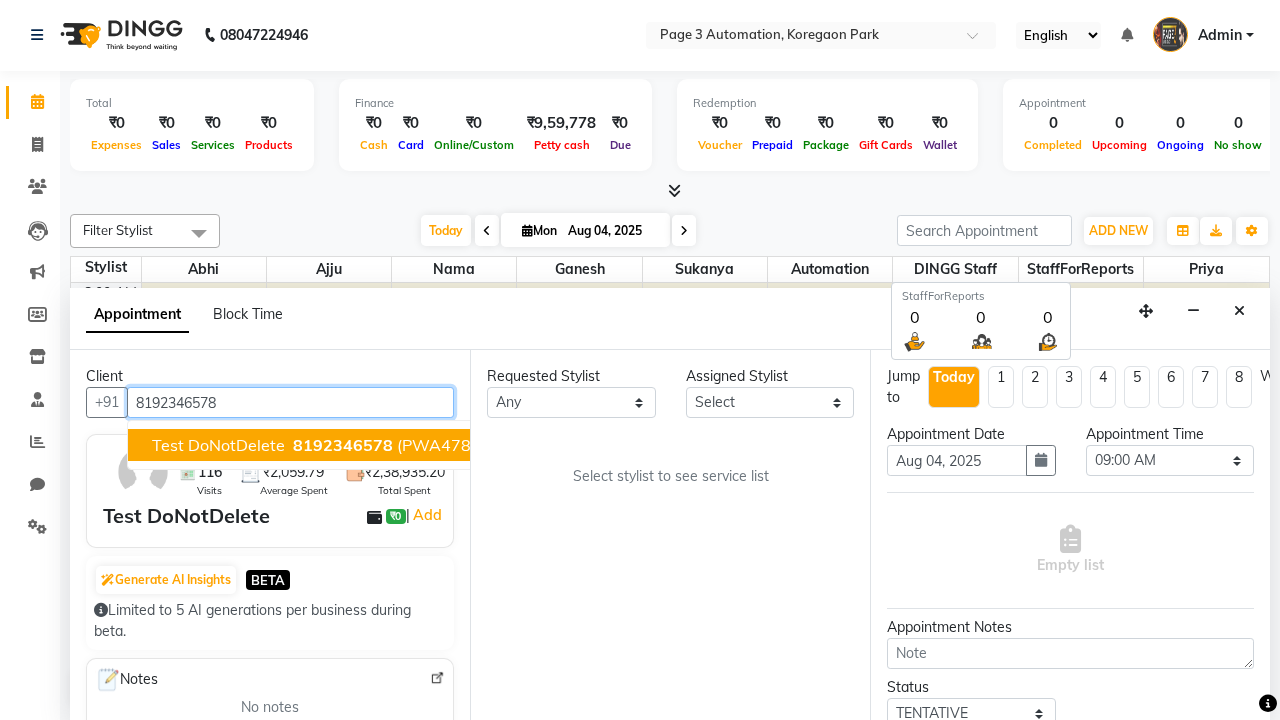 click on "8192346578" at bounding box center (343, 445) 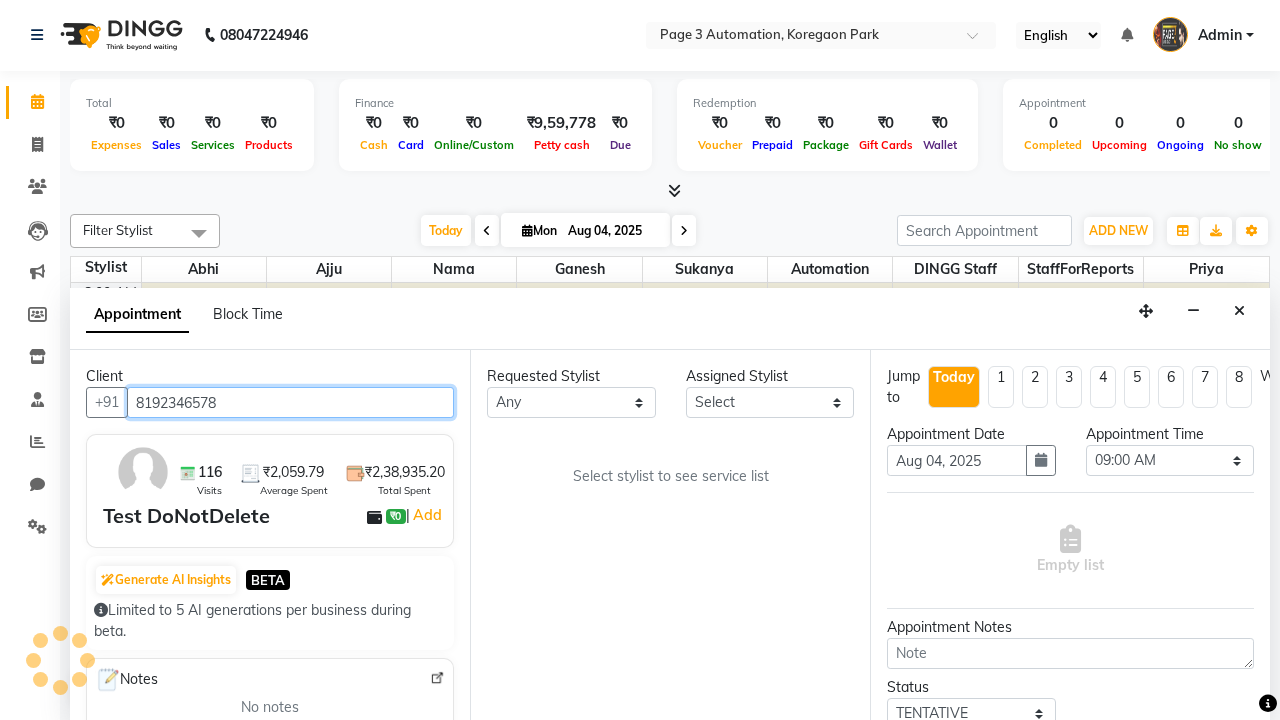 select on "711" 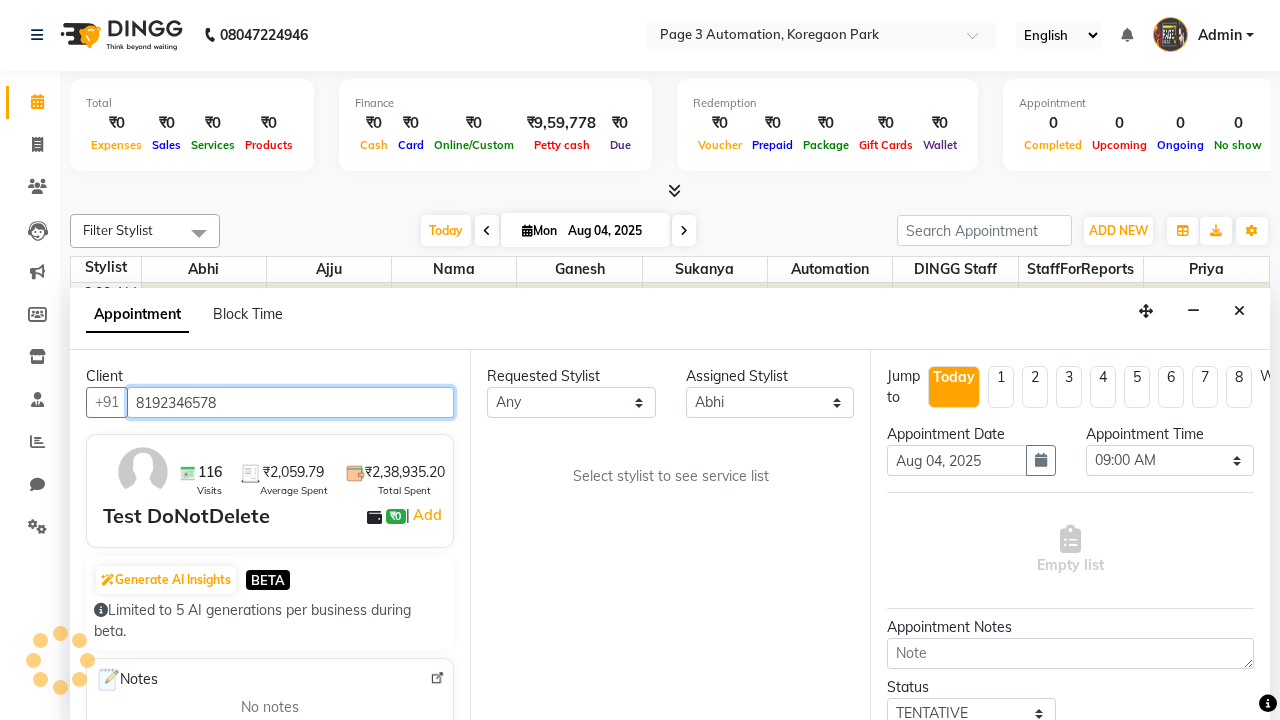 scroll, scrollTop: 0, scrollLeft: 0, axis: both 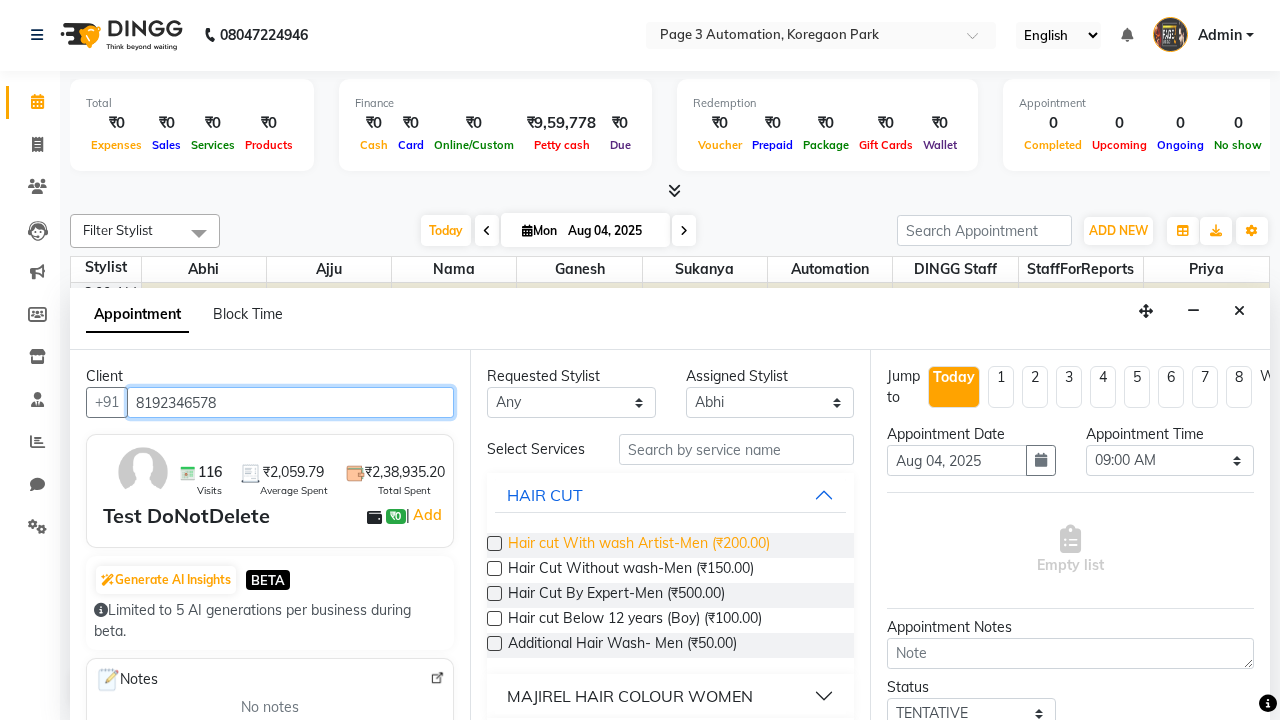 type on "8192346578" 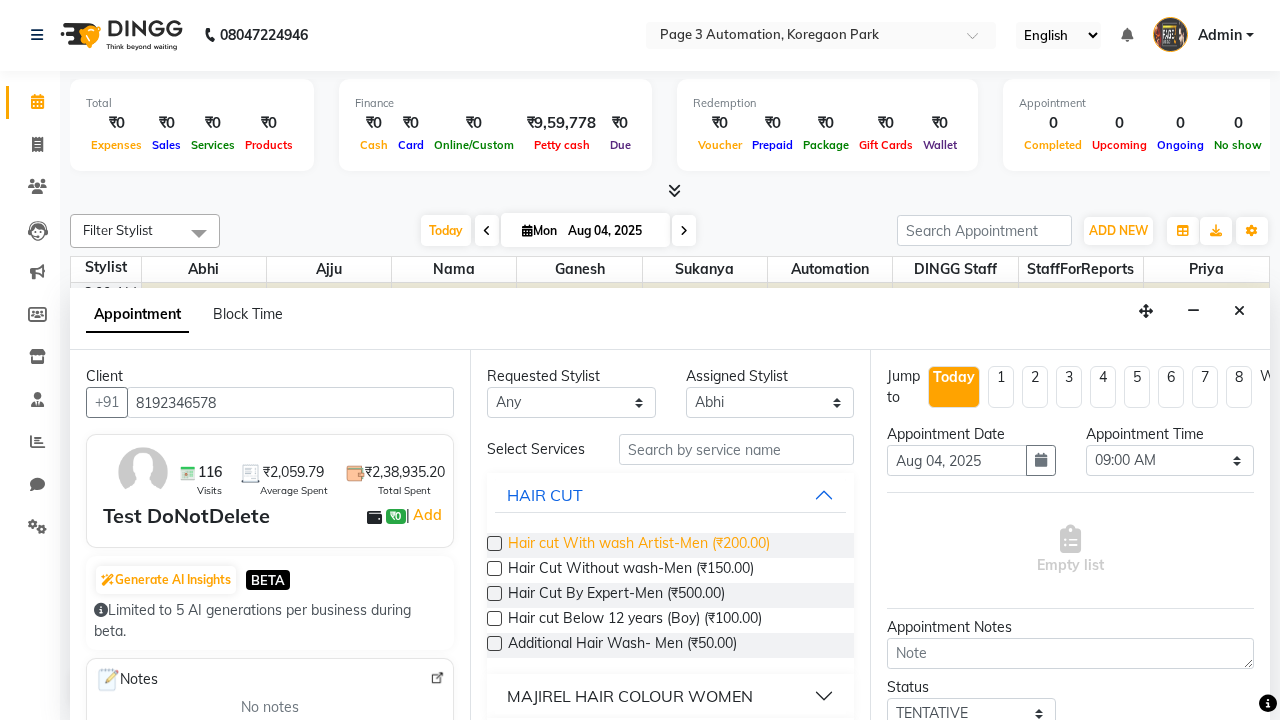 click on "Hair cut With wash Artist-Men (₹200.00)" at bounding box center (639, 545) 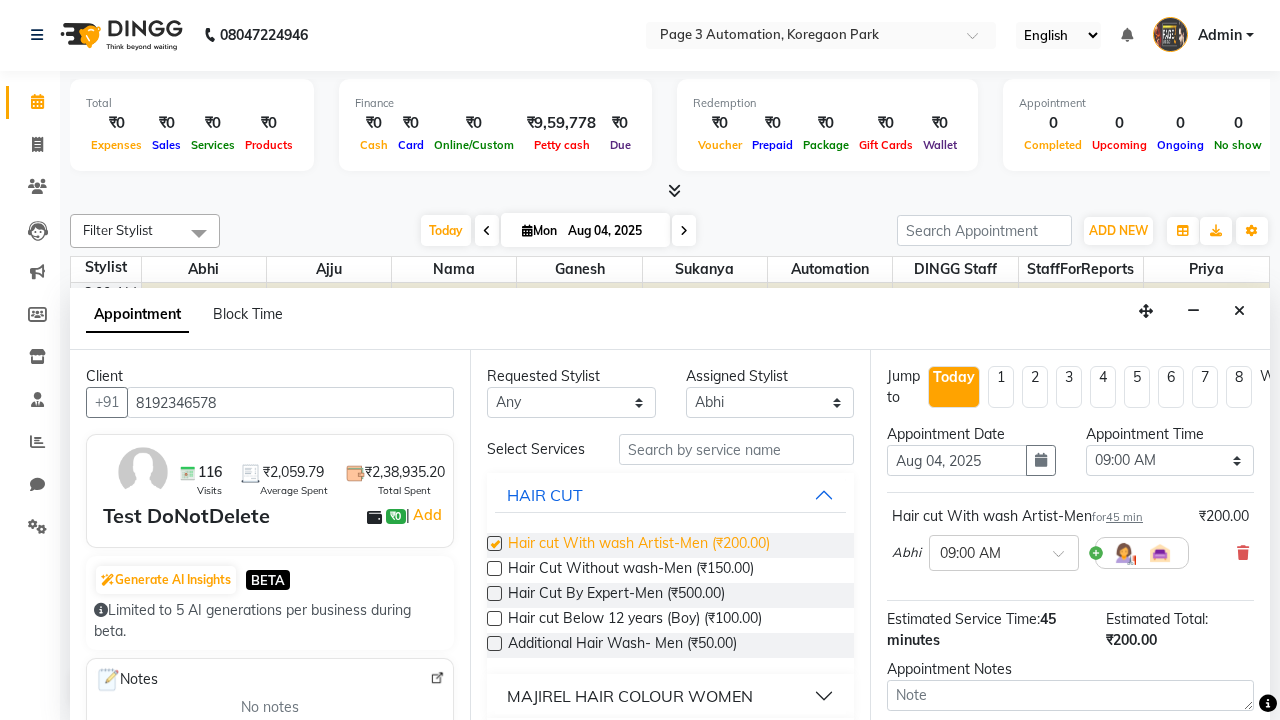checkbox on "false" 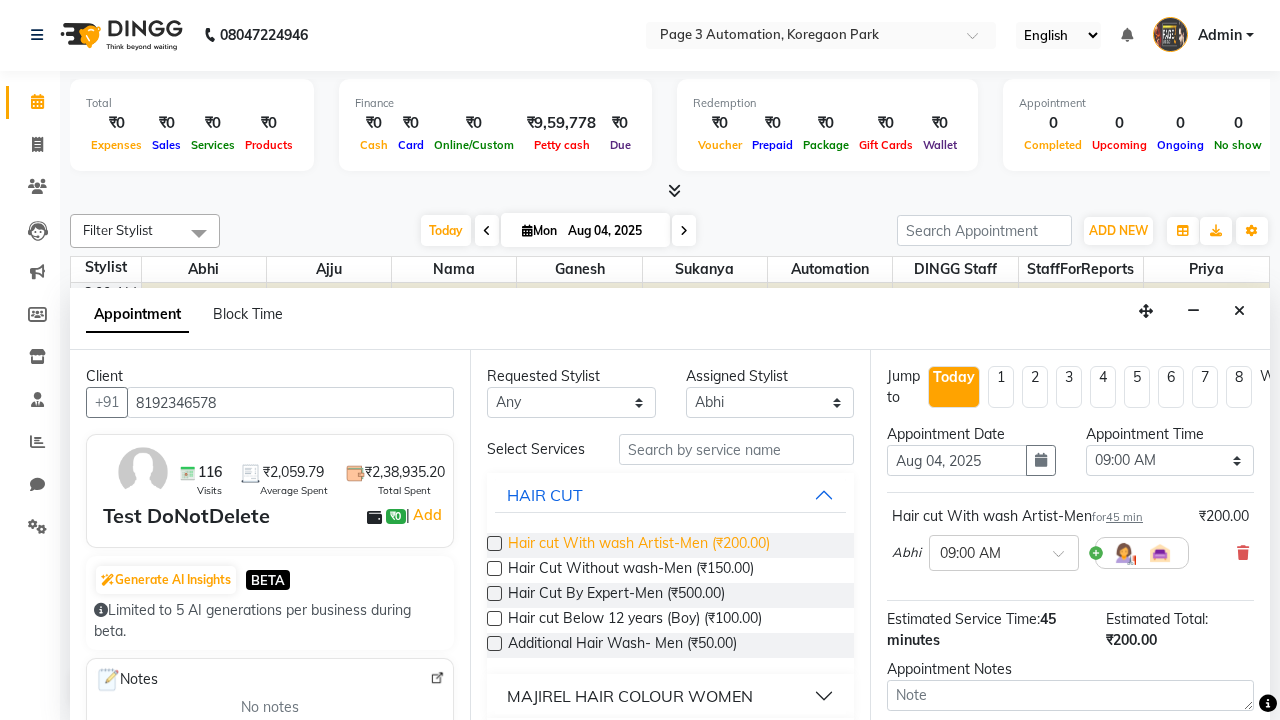 select on "555" 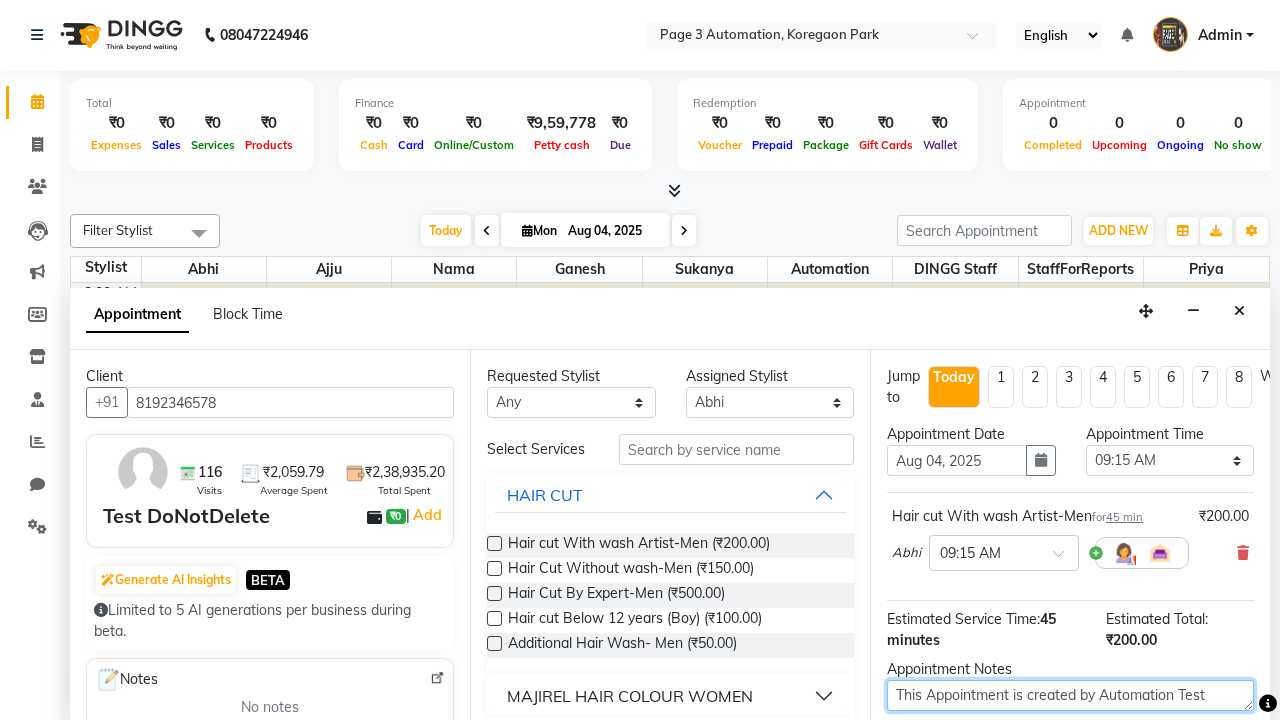 type on "This Appointment is created by Automation Test" 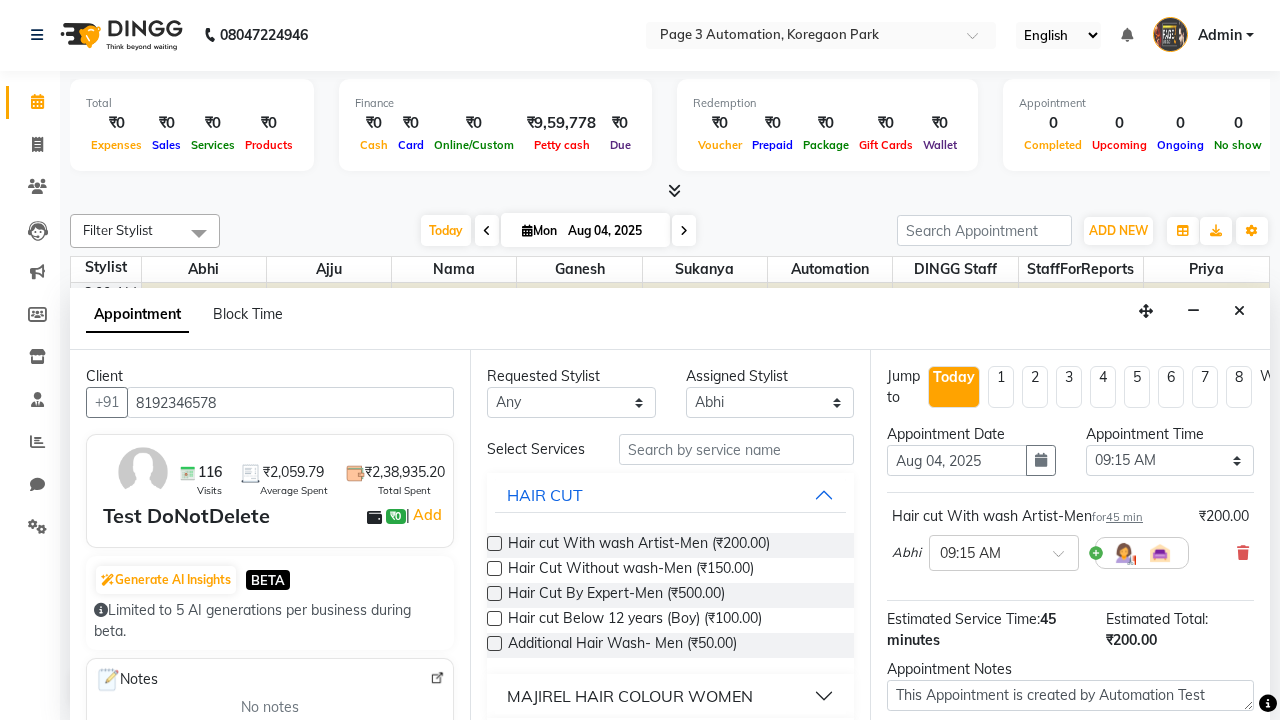 click at bounding box center (1097, 822) 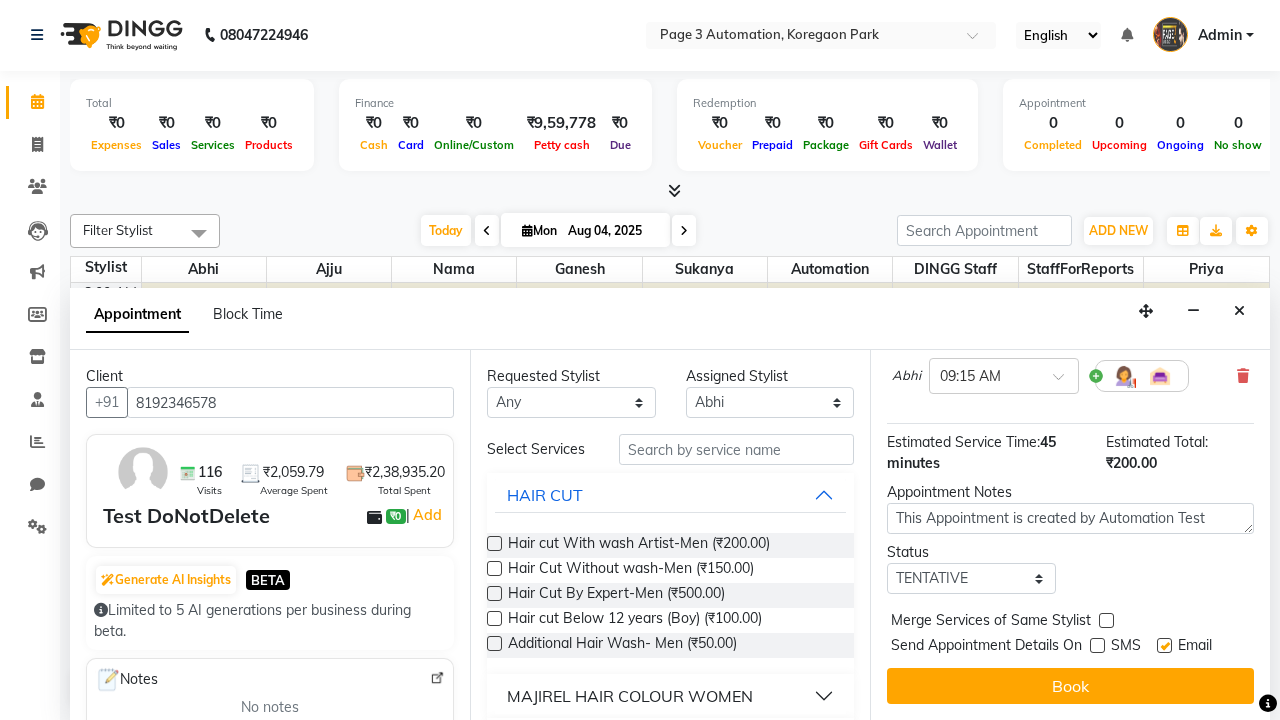 click at bounding box center (1164, 645) 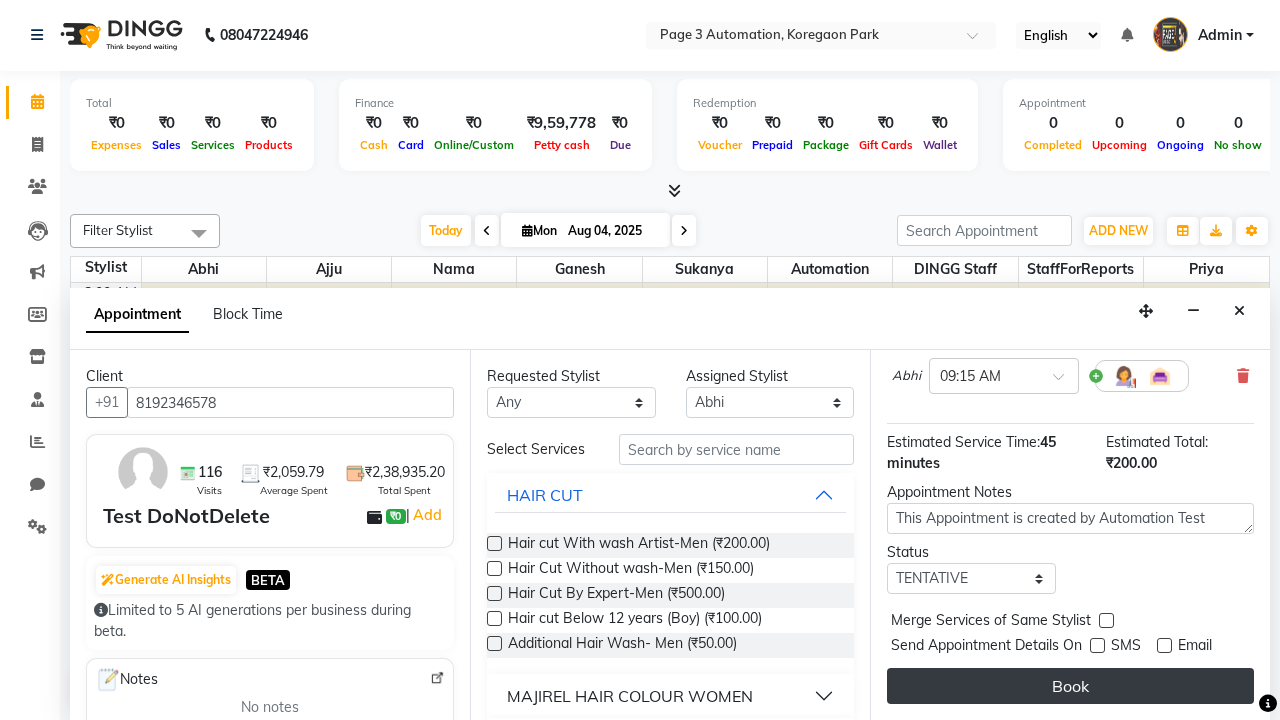 click on "Book" at bounding box center (1070, 686) 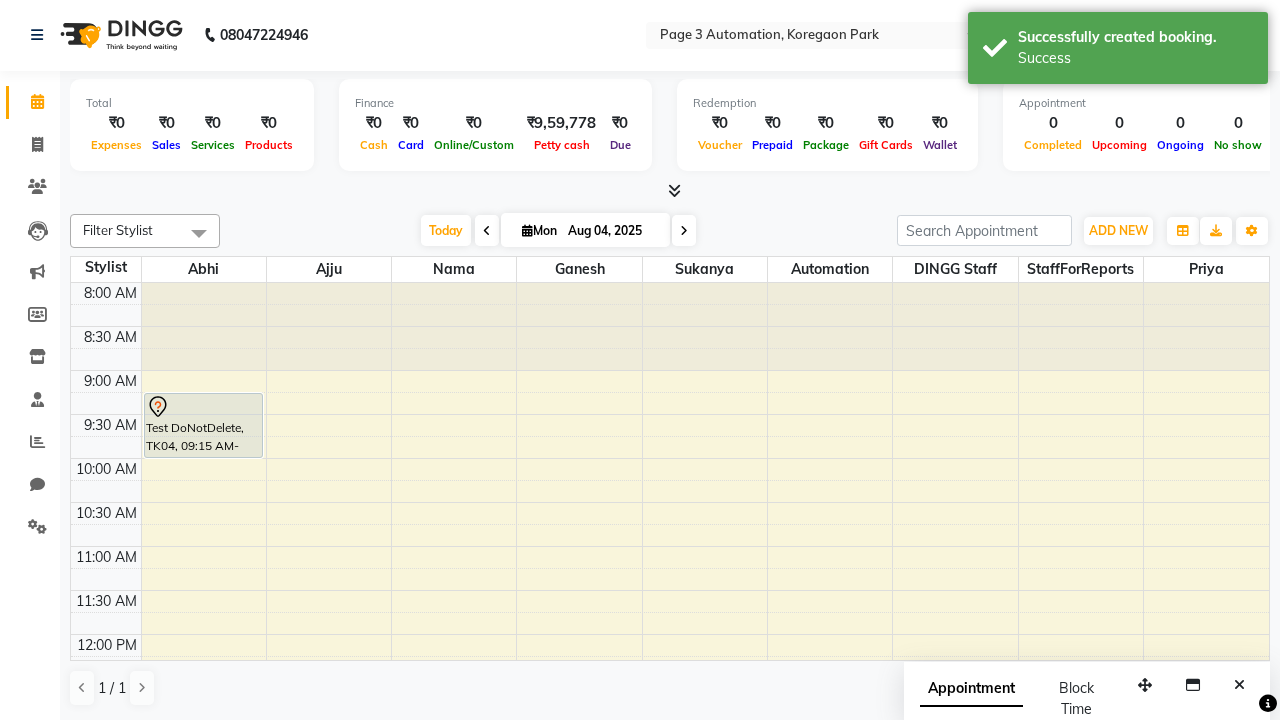scroll, scrollTop: 0, scrollLeft: 0, axis: both 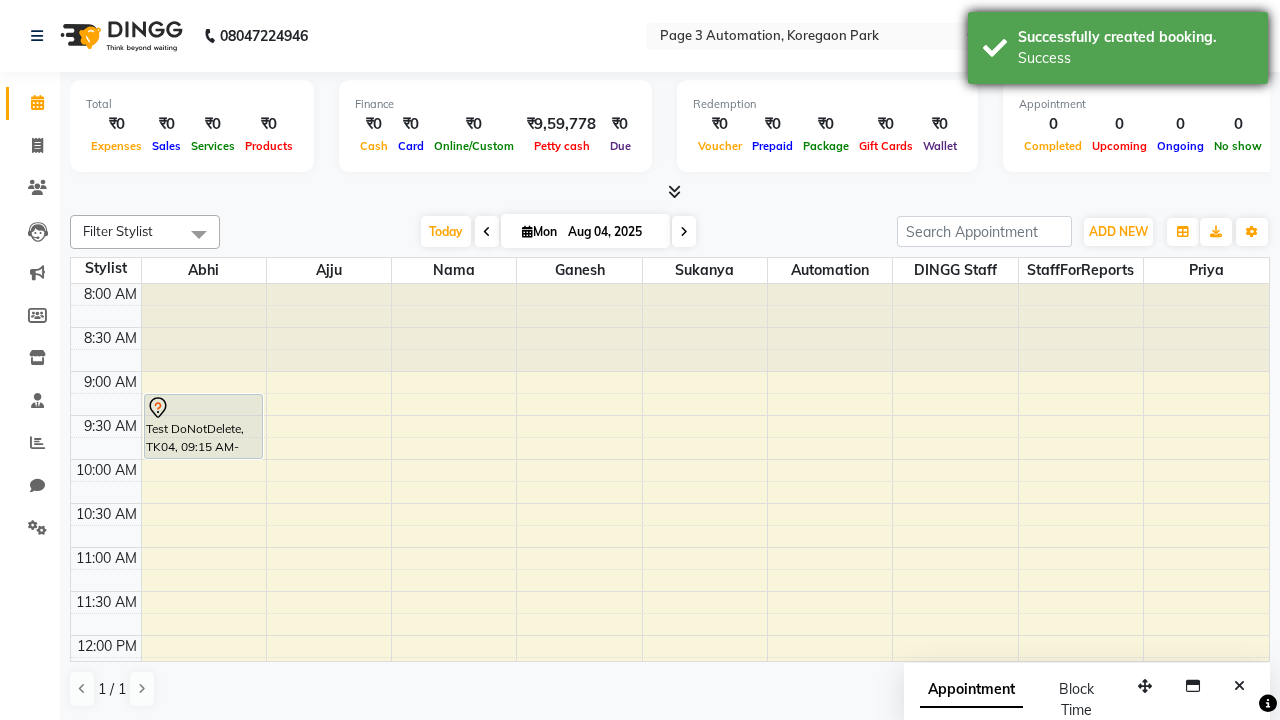 click on "Success" at bounding box center (1135, 58) 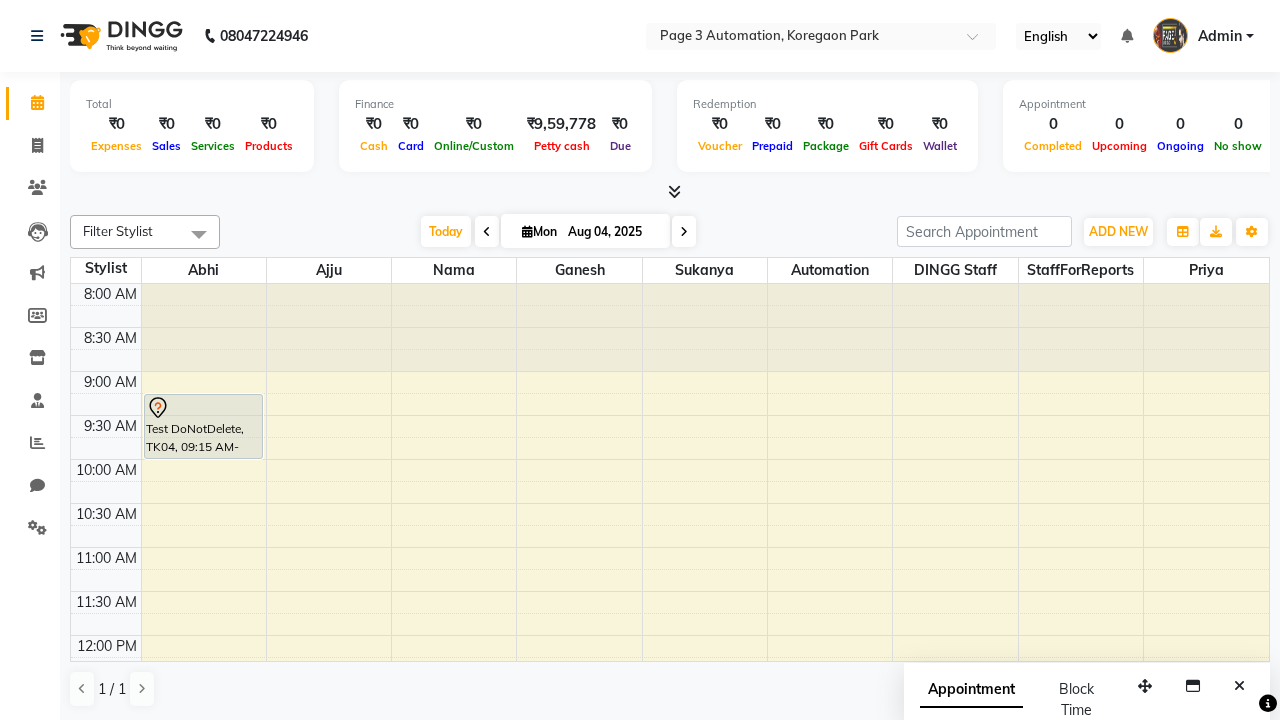 click at bounding box center [199, 234] 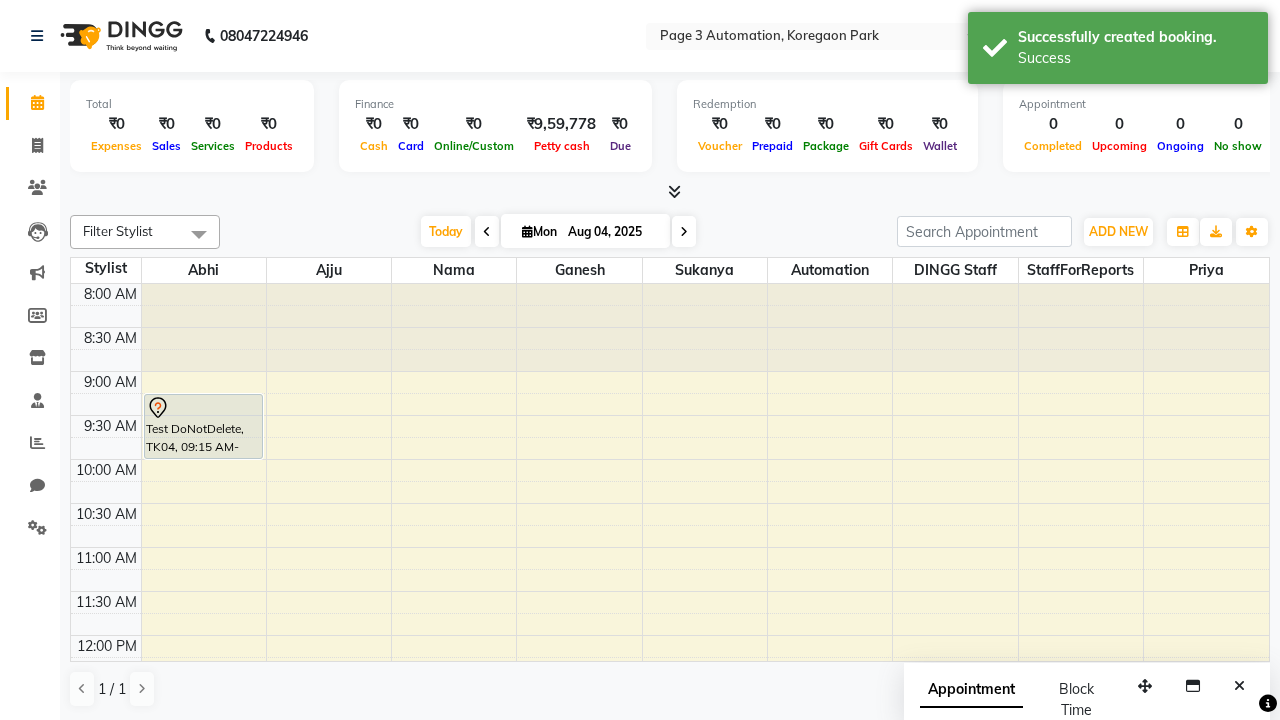 click on "Select All" at bounding box center [0, 0] 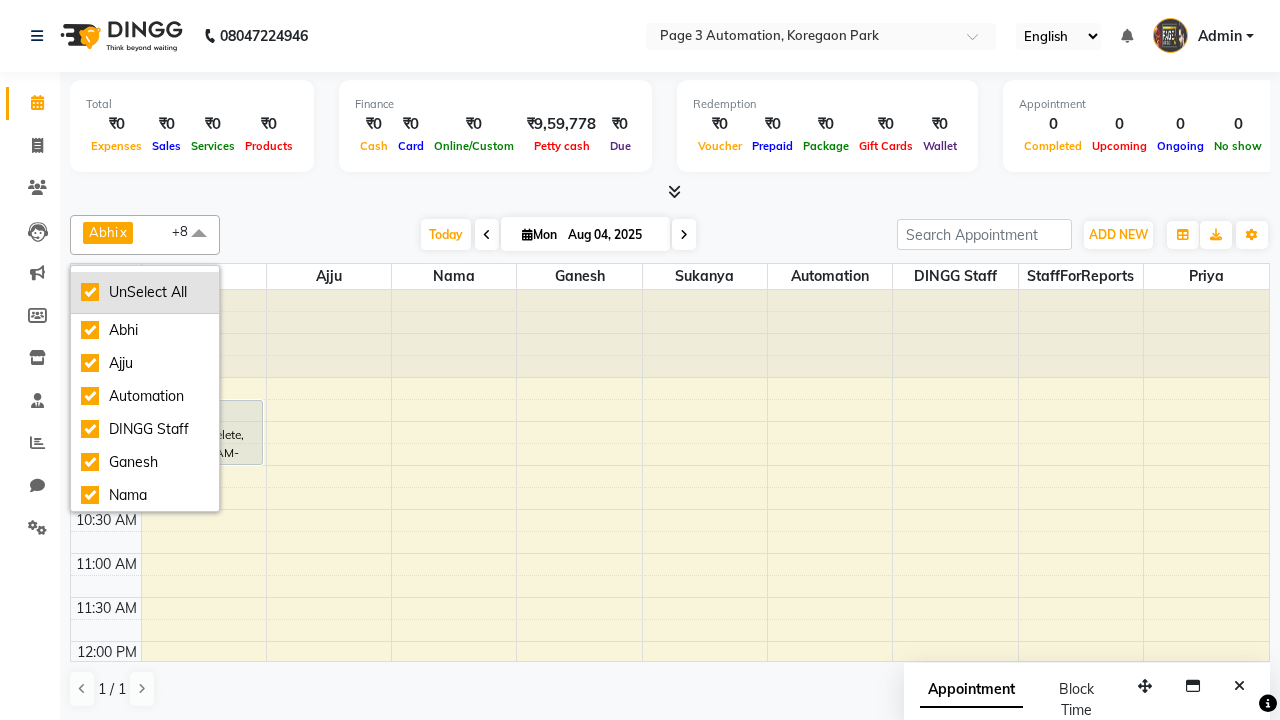click on "UnSelect All" at bounding box center (145, 292) 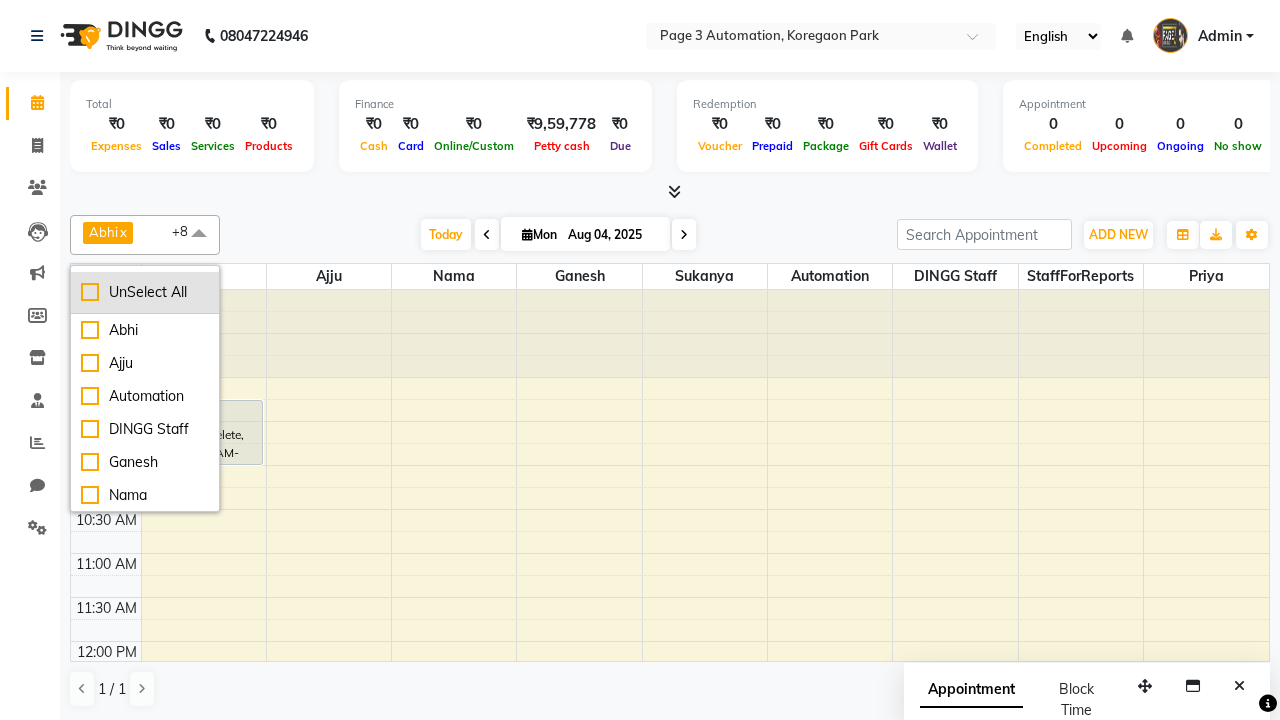checkbox on "false" 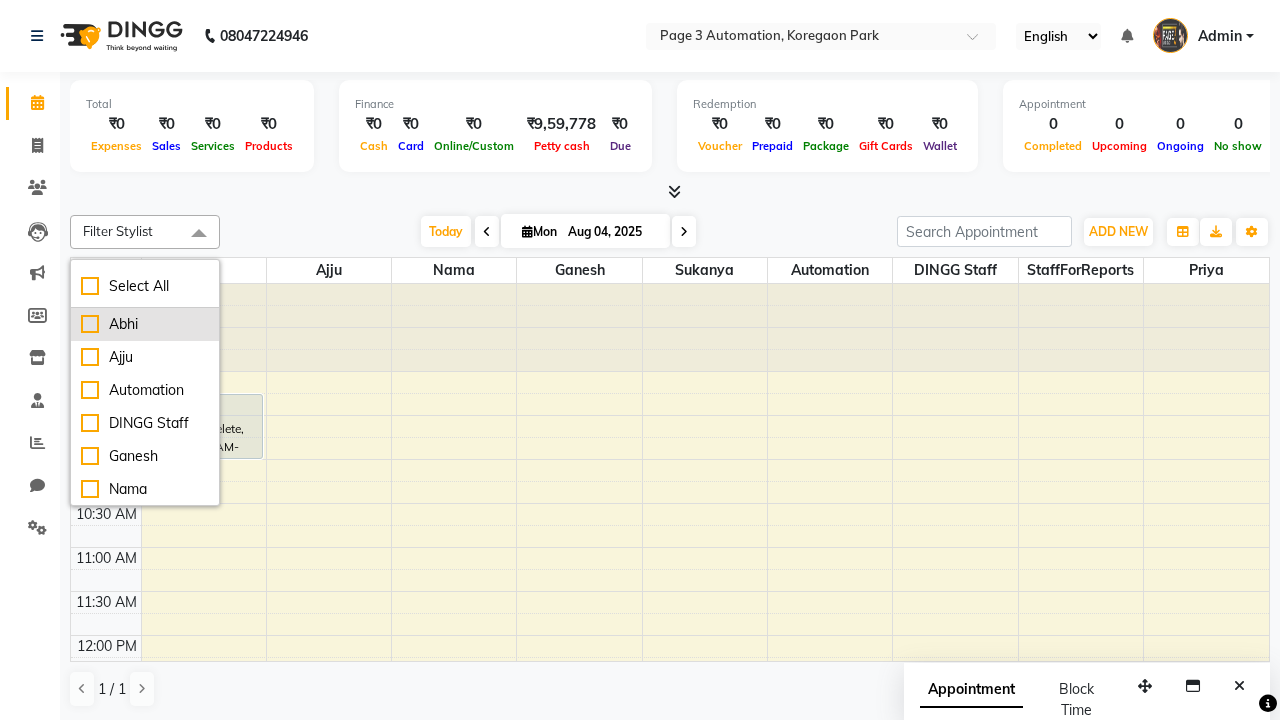 click on "Abhi" at bounding box center (145, 324) 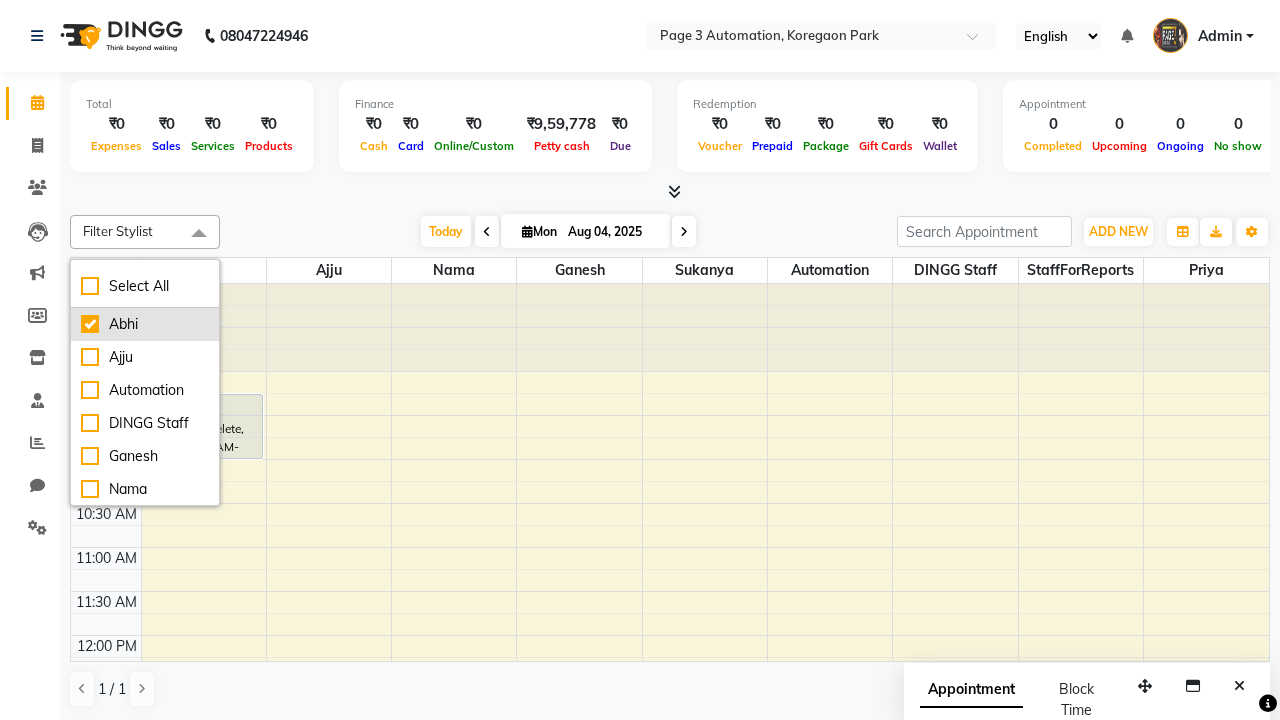 checkbox on "true" 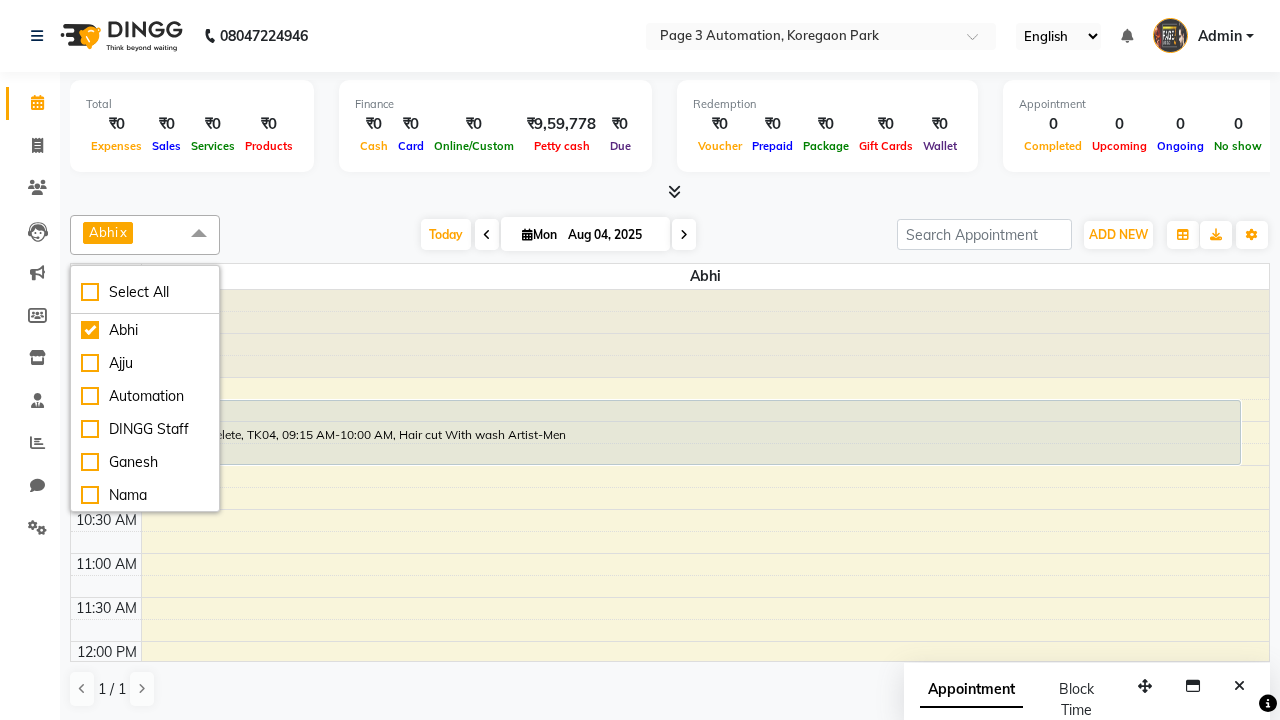 click at bounding box center [199, 234] 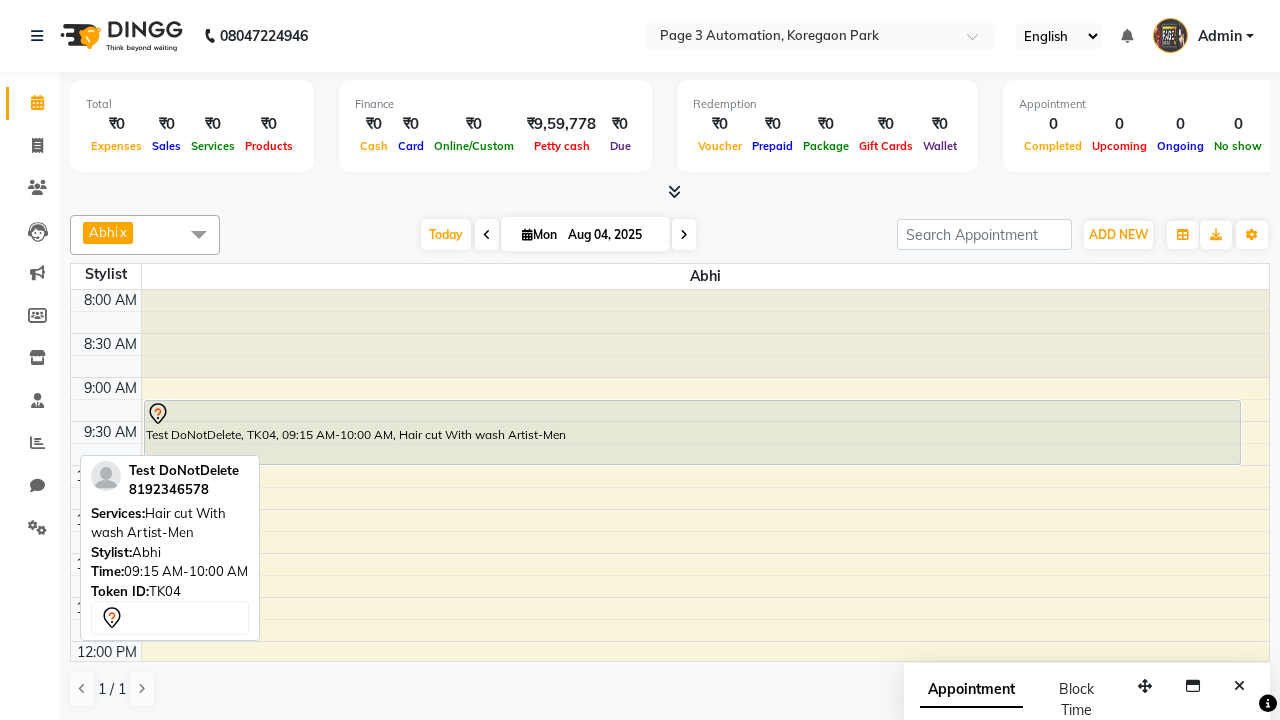 click on "Test DoNotDelete, TK04, 09:15 AM-10:00 AM, Hair cut With wash Artist-Men" at bounding box center [692, 432] 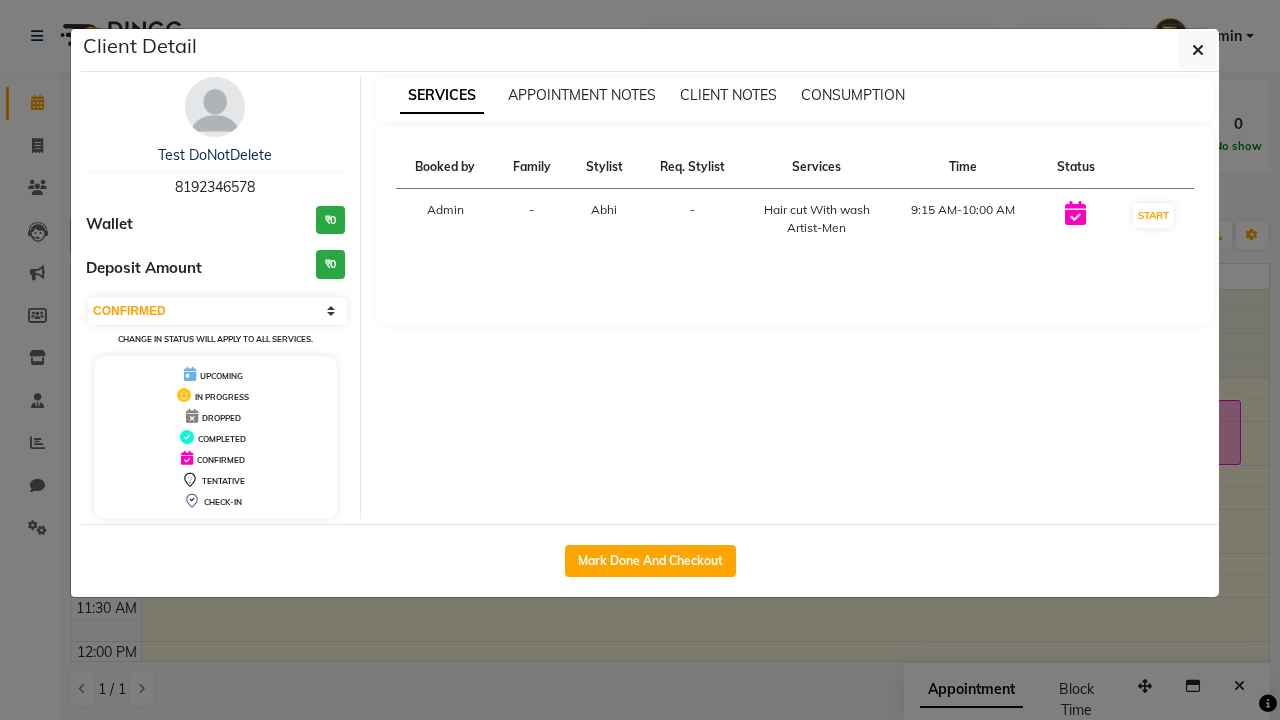 select on "2" 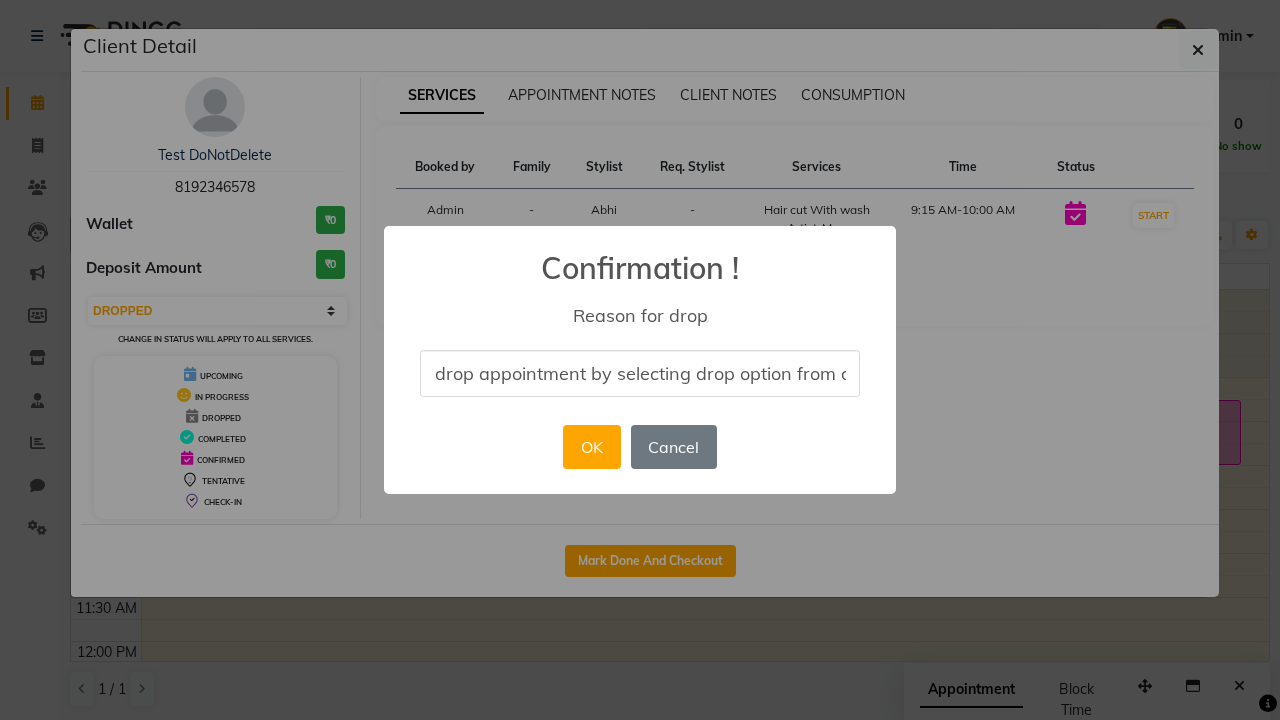 scroll, scrollTop: 0, scrollLeft: 82, axis: horizontal 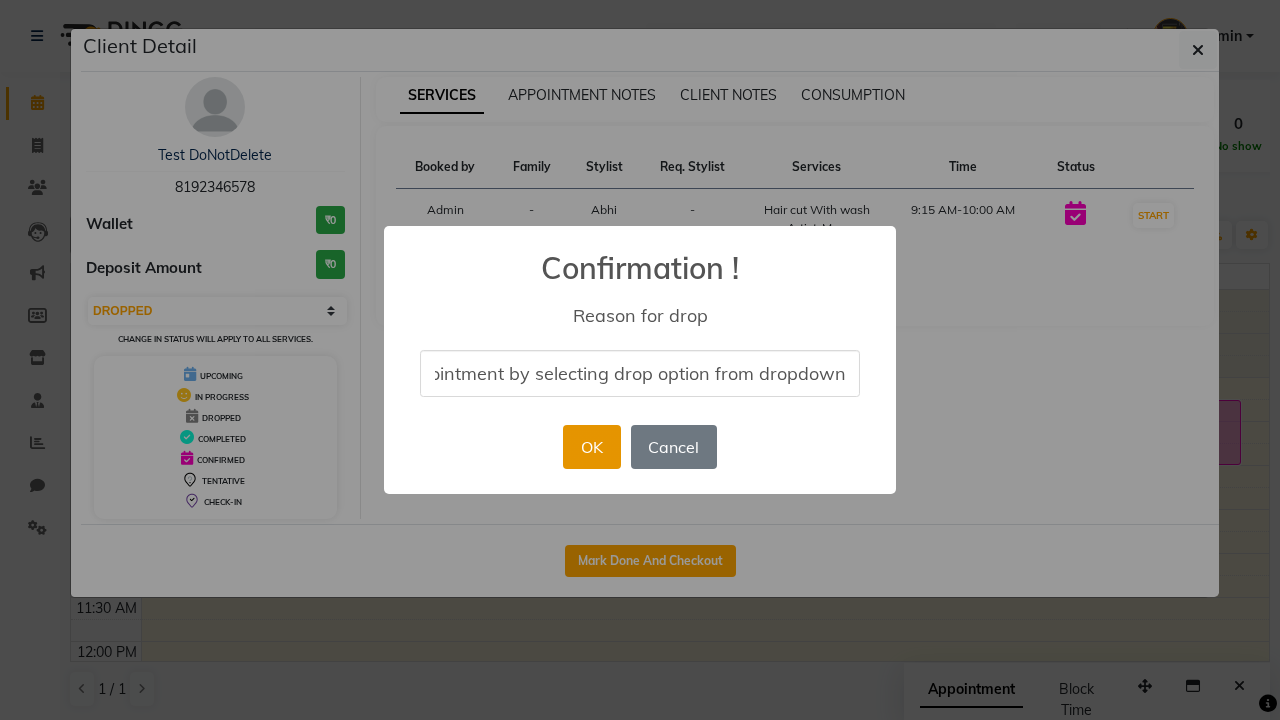 type on "drop appointment by selecting drop option from dropdown" 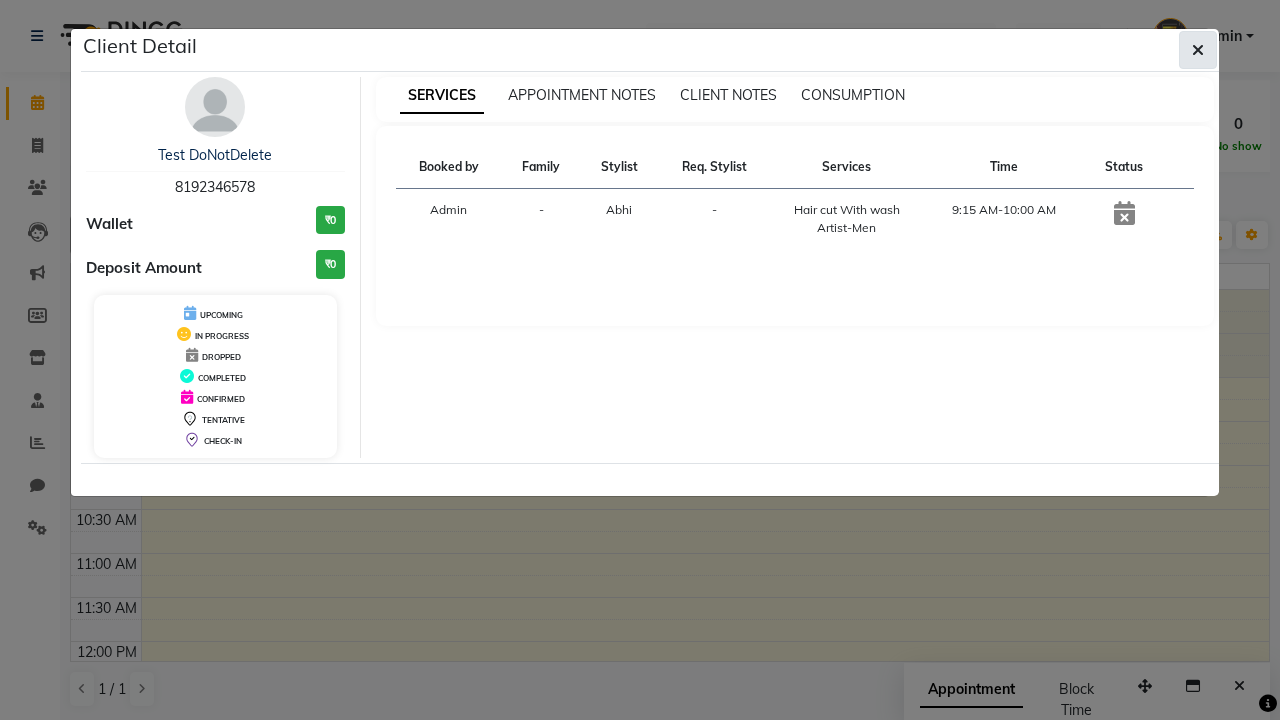 click 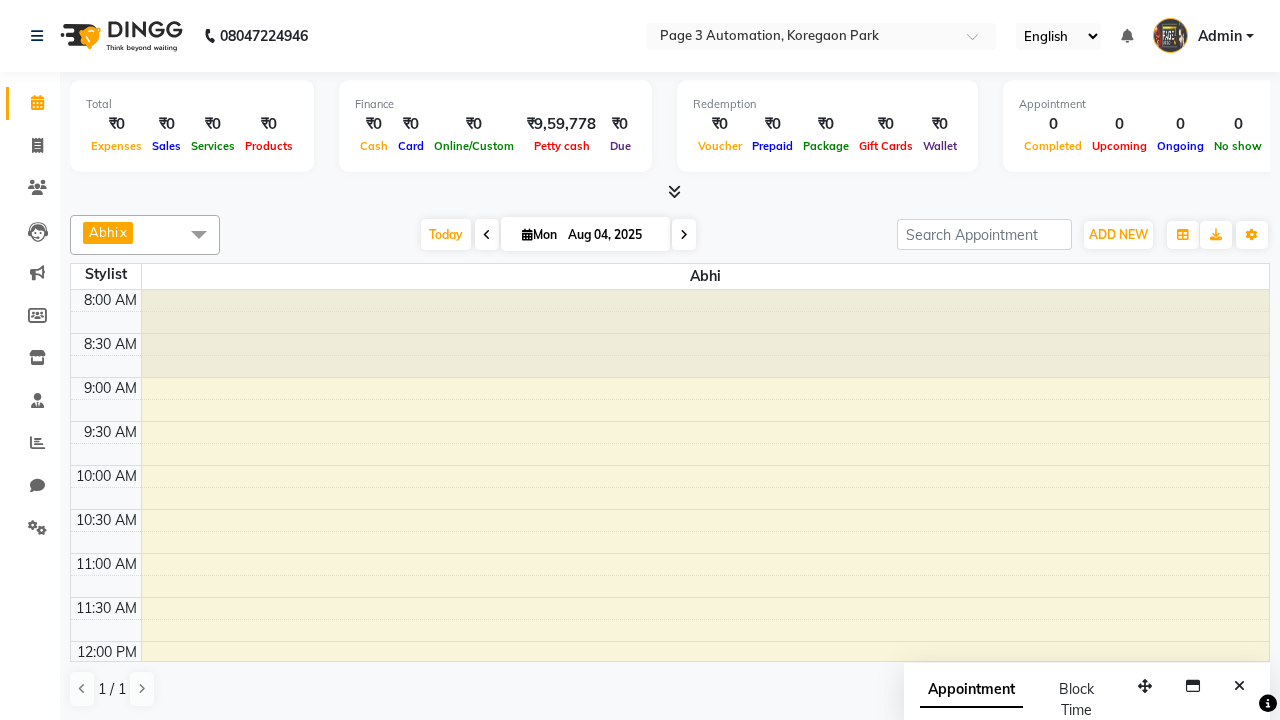 click at bounding box center [199, 234] 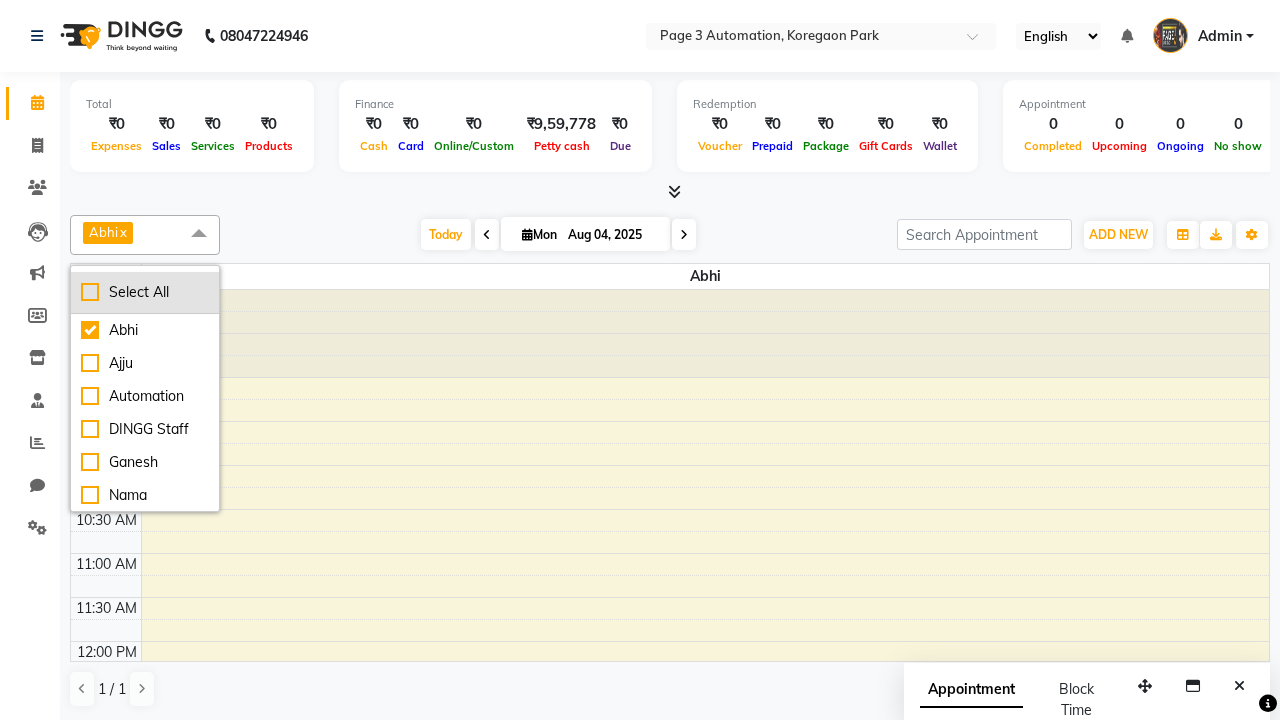 click on "Select All" at bounding box center [145, 292] 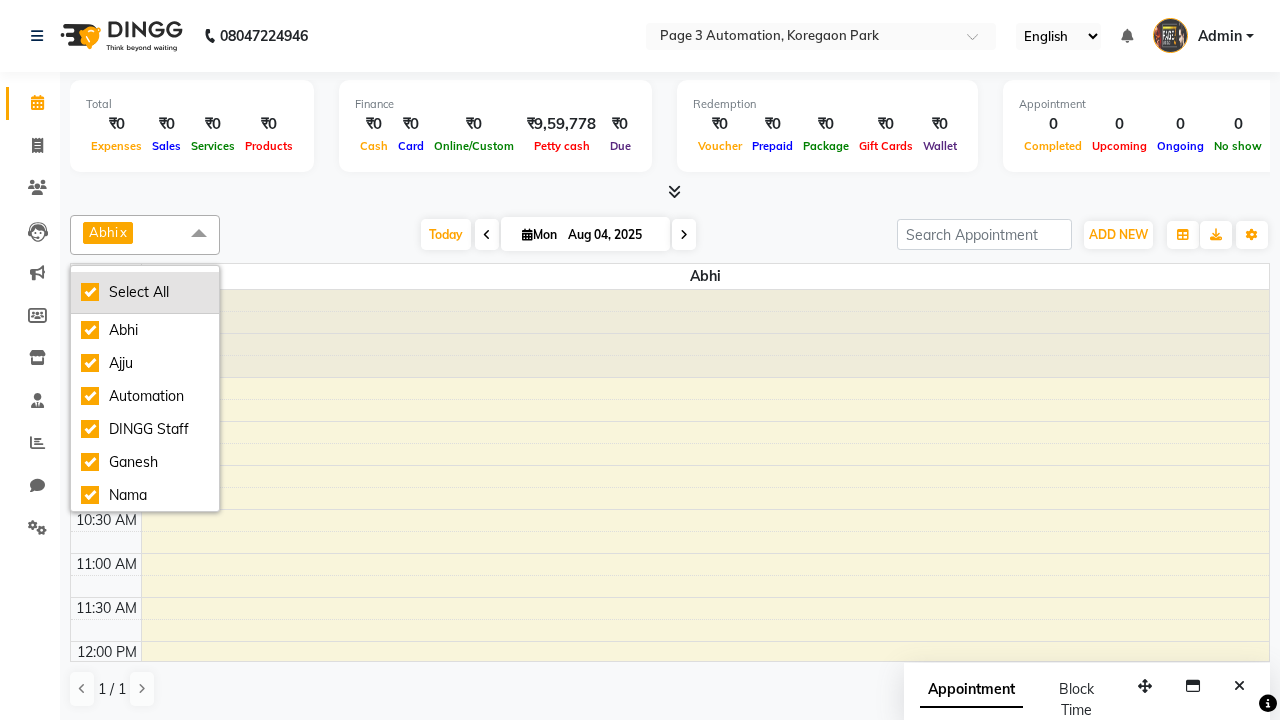 checkbox on "true" 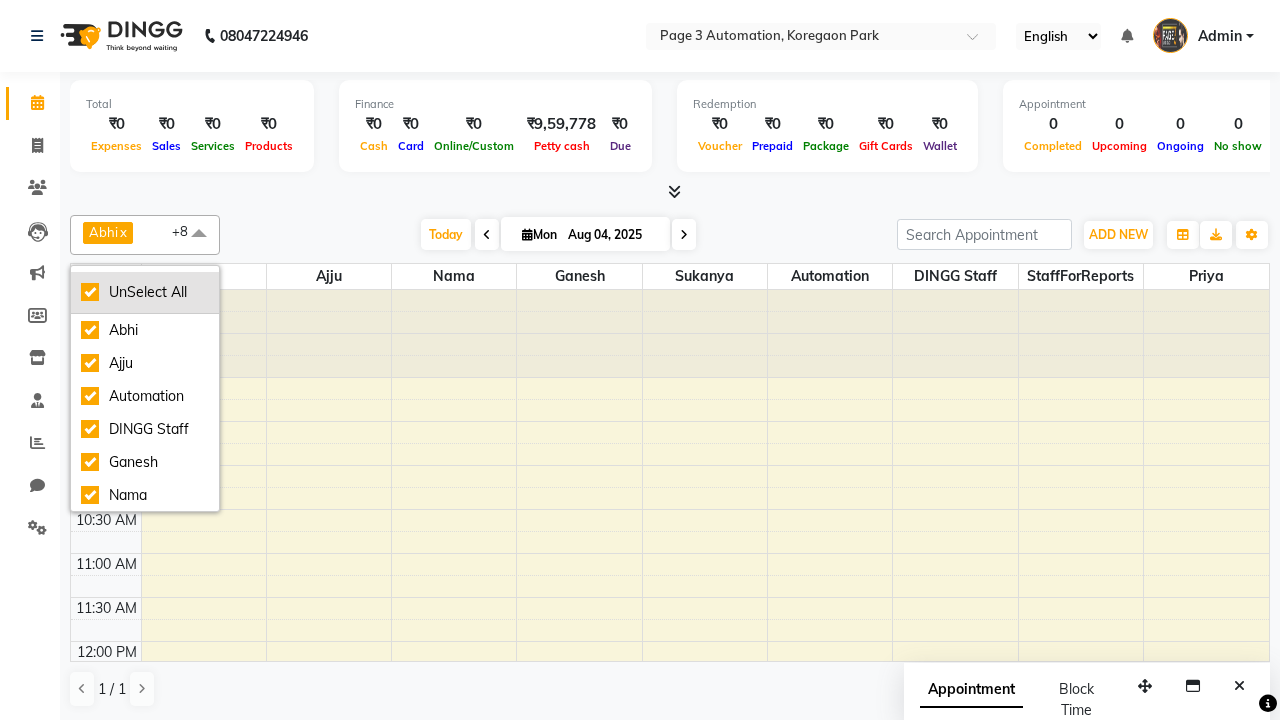 click on "UnSelect All" at bounding box center [145, 292] 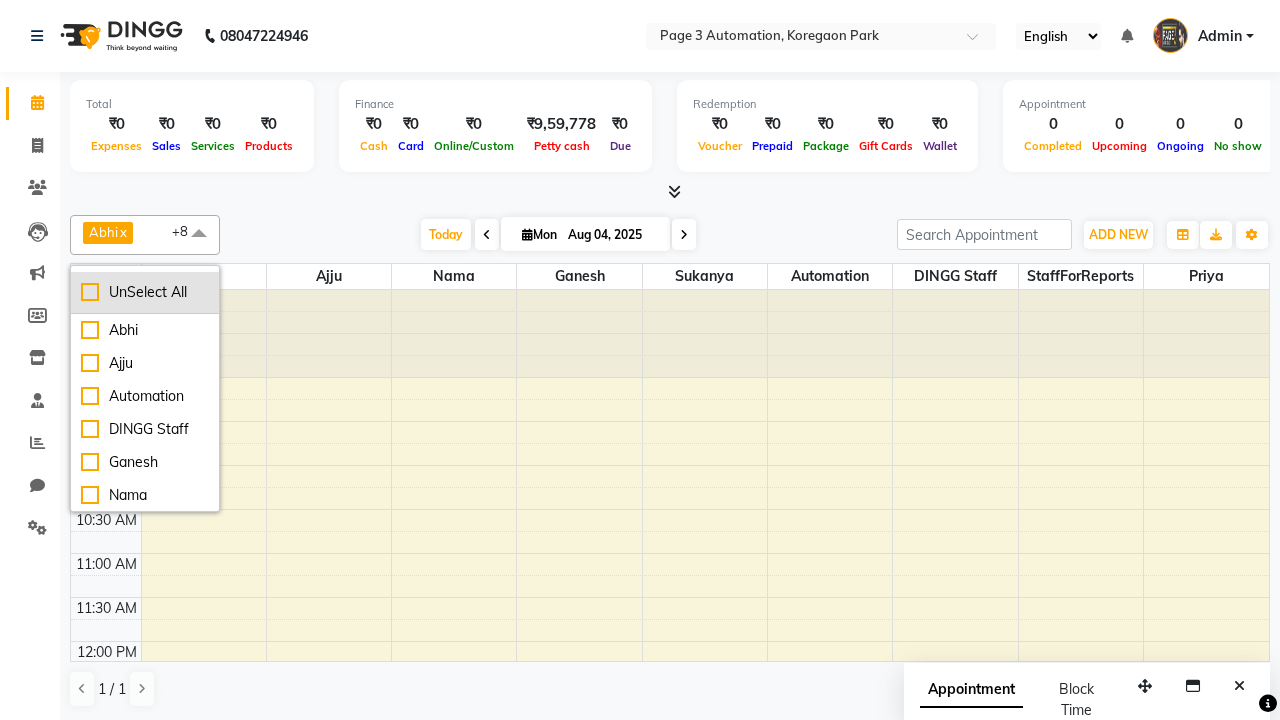 checkbox on "false" 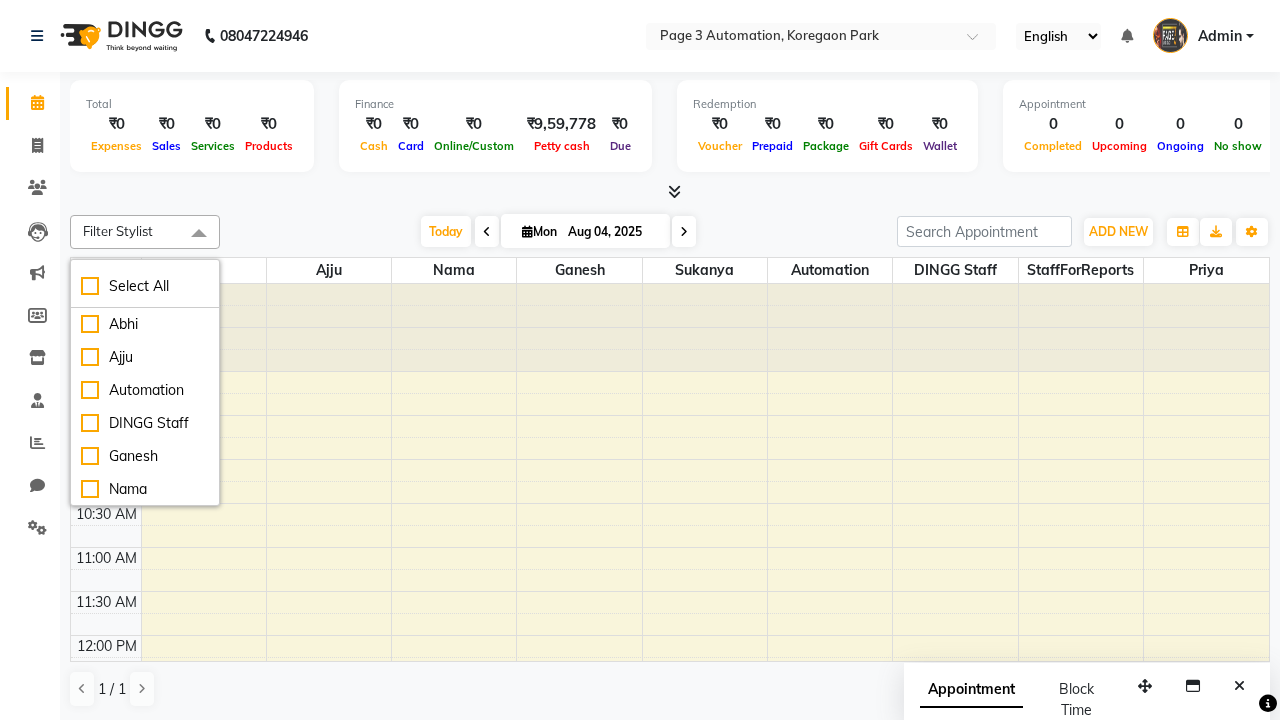 click at bounding box center (199, 234) 